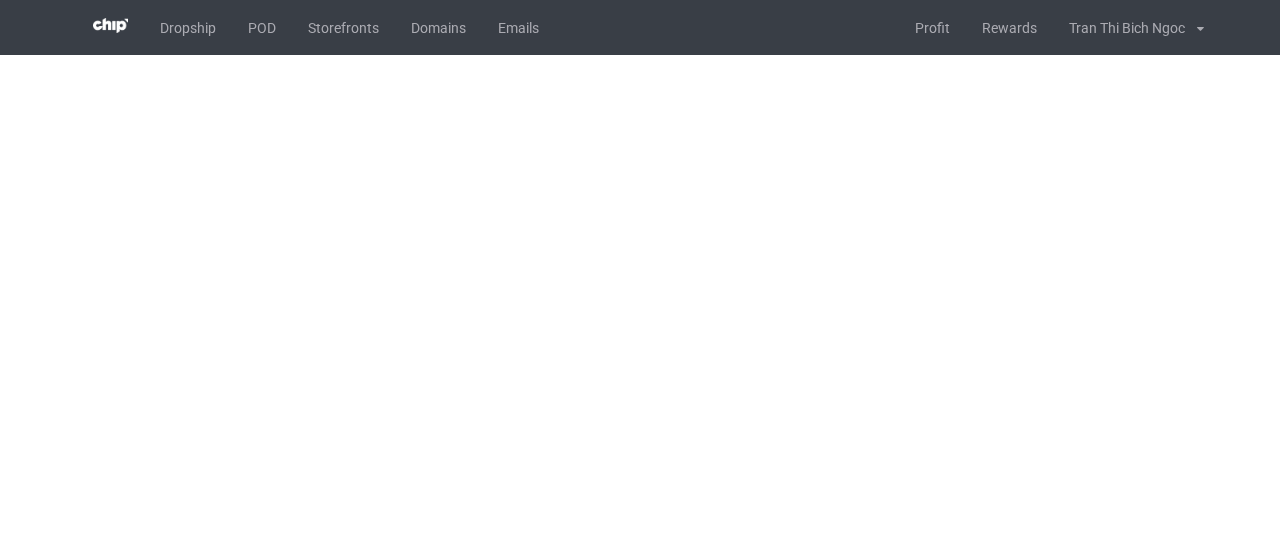 scroll, scrollTop: 0, scrollLeft: 0, axis: both 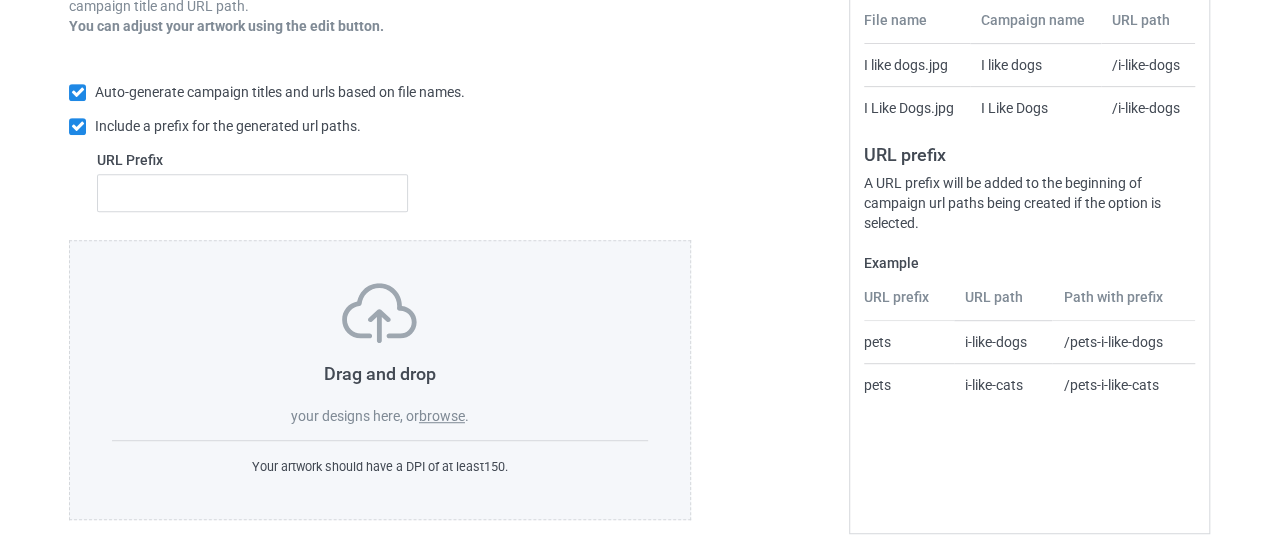 click on "browse" at bounding box center [442, 416] 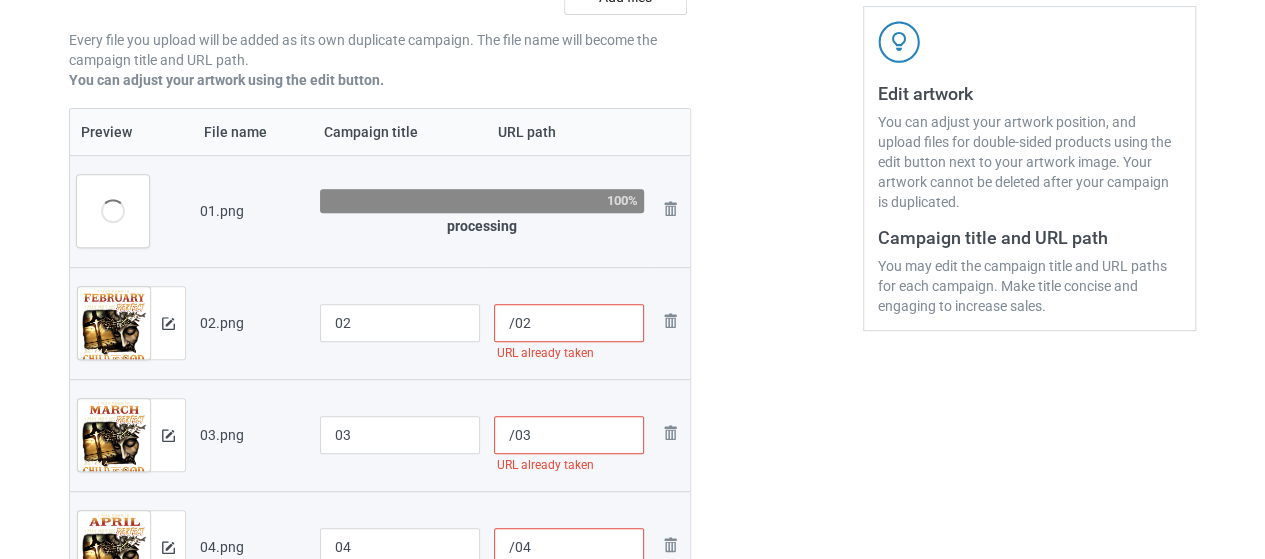 scroll, scrollTop: 412, scrollLeft: 0, axis: vertical 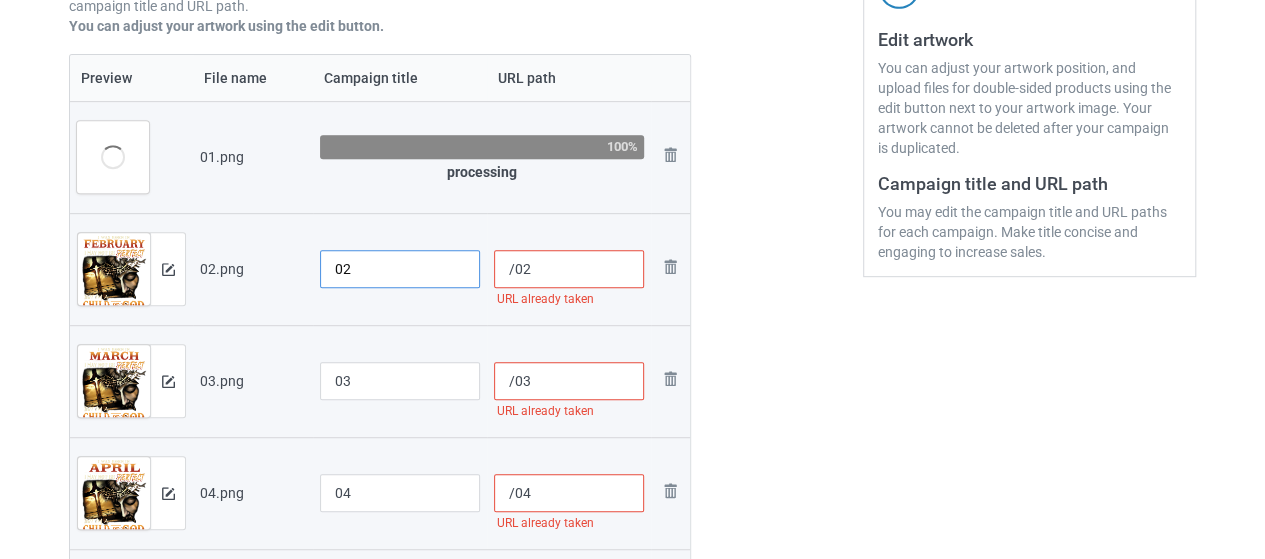 click on "02" at bounding box center [400, 269] 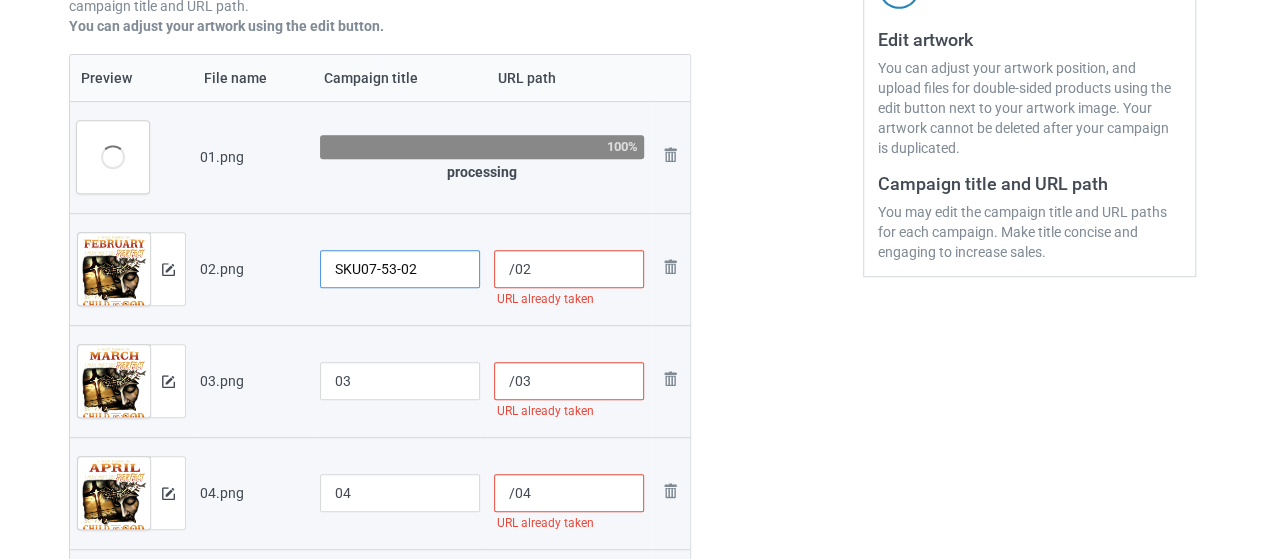 type on "SKU07-53-02" 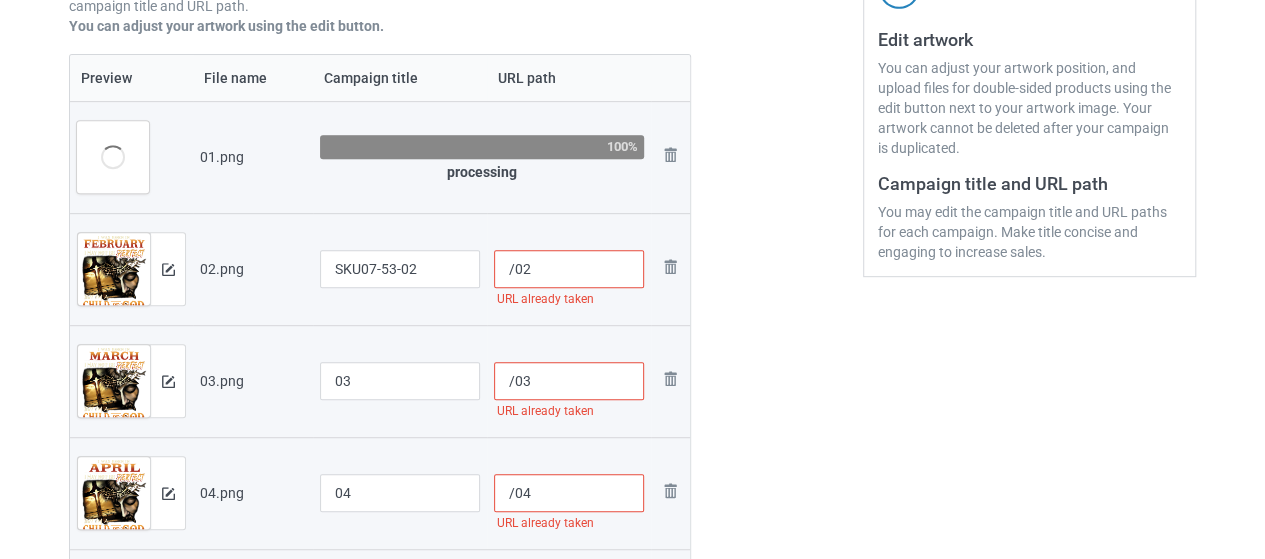 click on "/02" at bounding box center [569, 269] 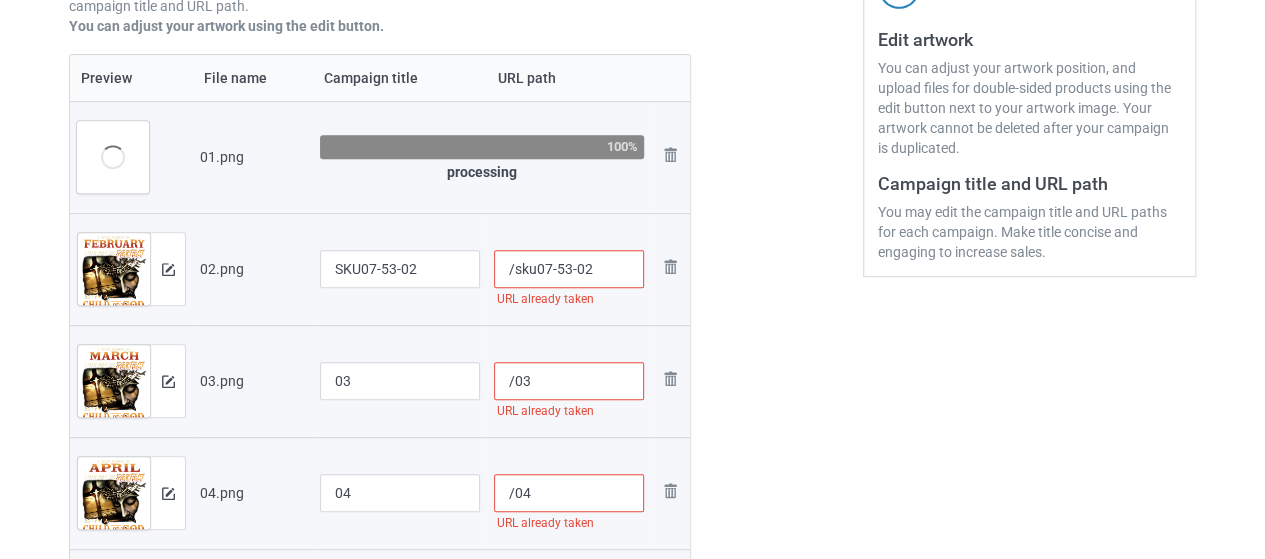 type on "/sku07-53-02" 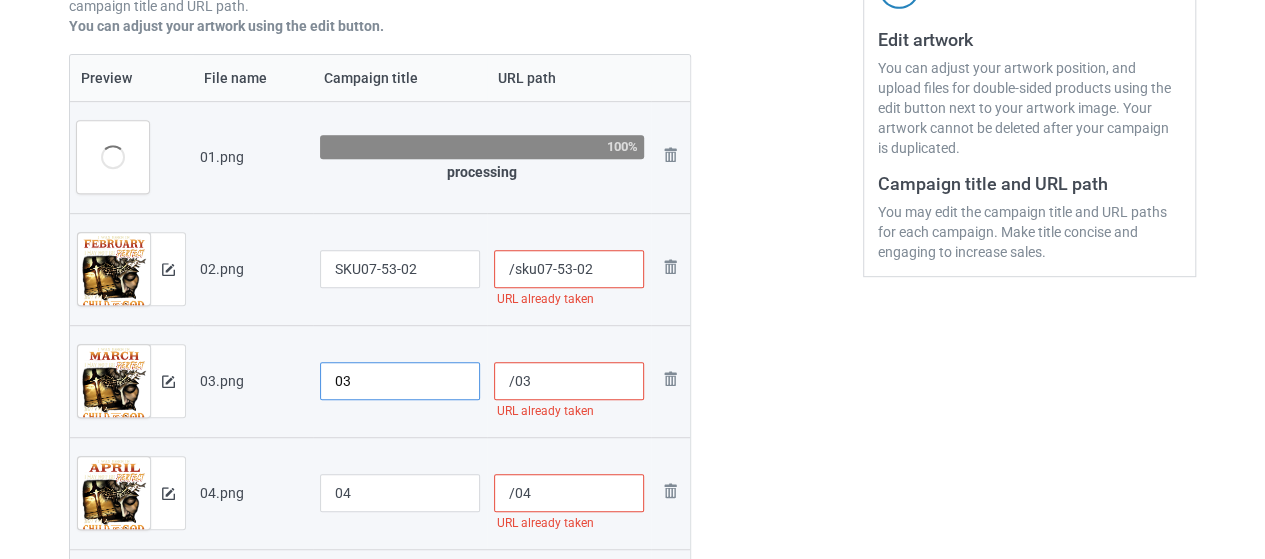 click on "03" at bounding box center [400, 381] 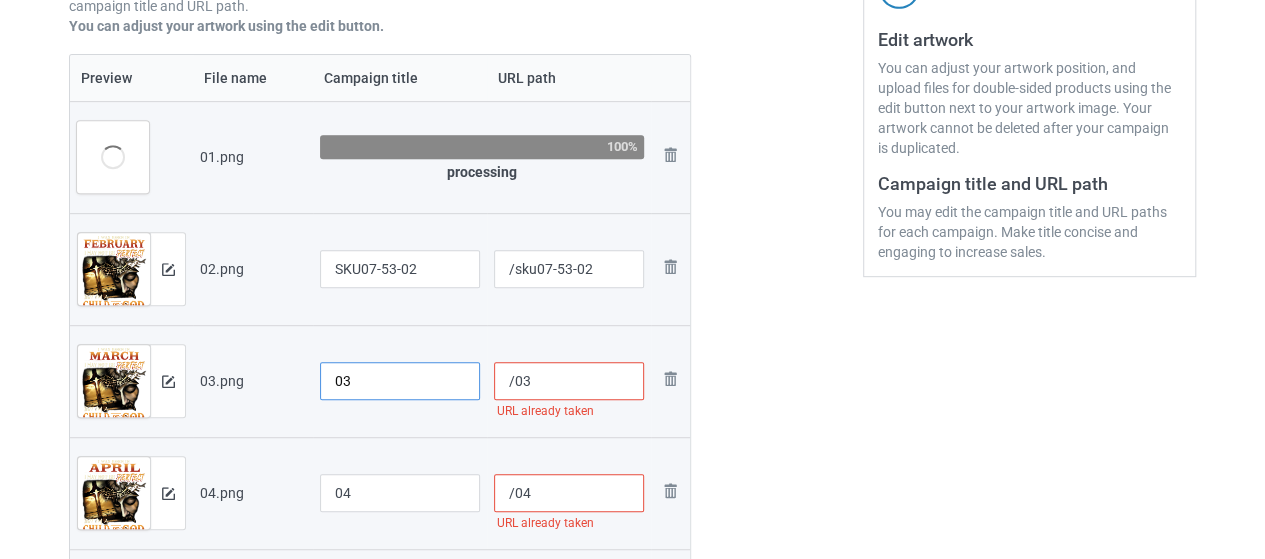 paste on "SKU07-53-" 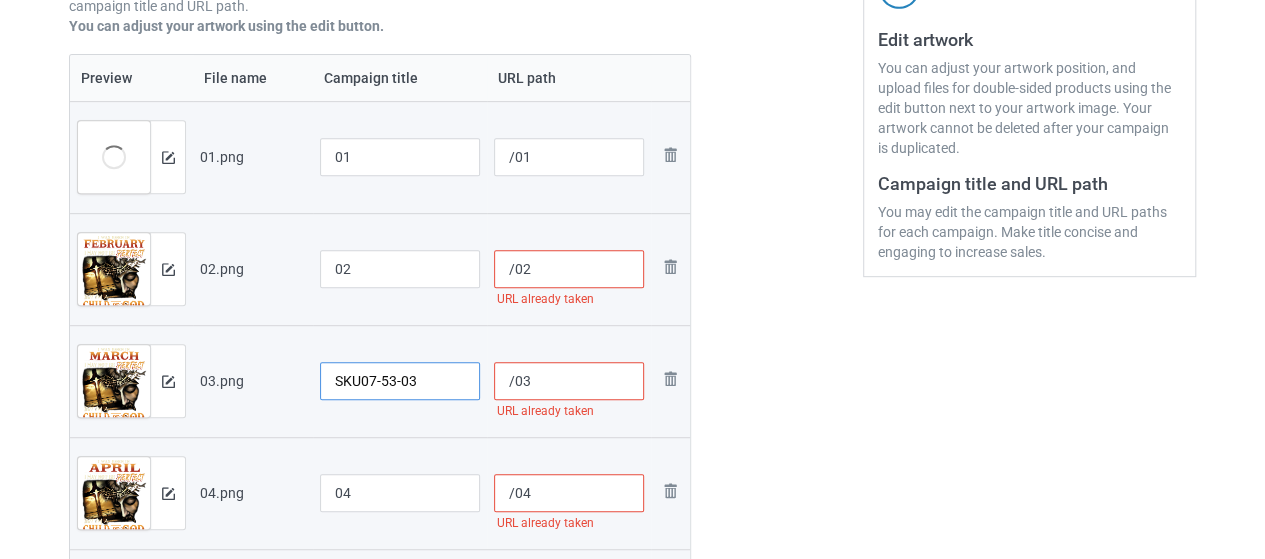 type on "03" 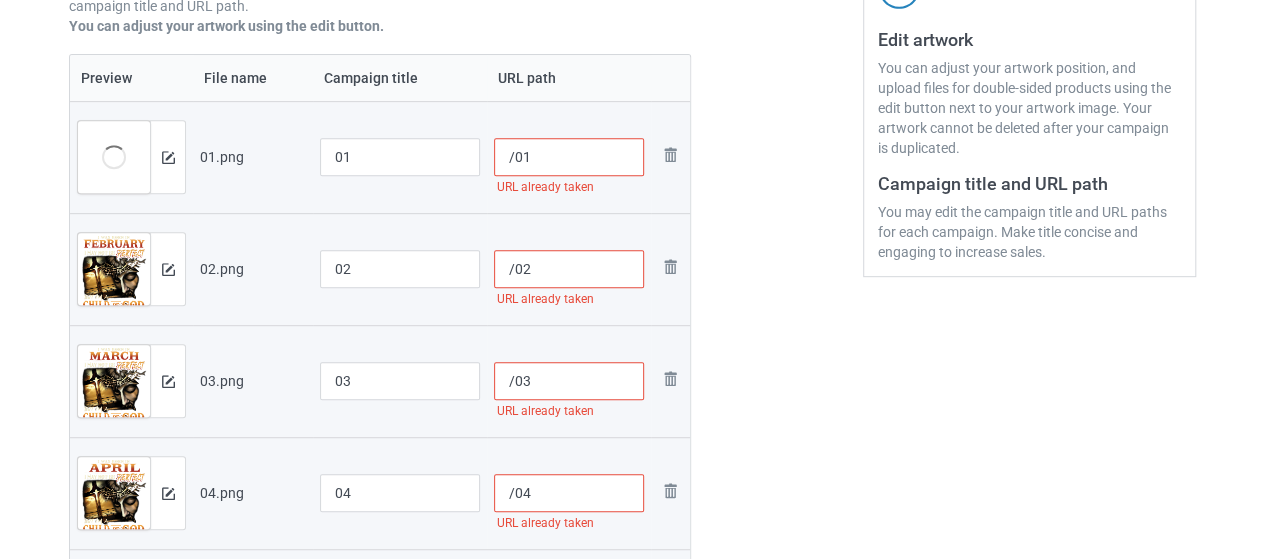 click on "/03" at bounding box center [569, 381] 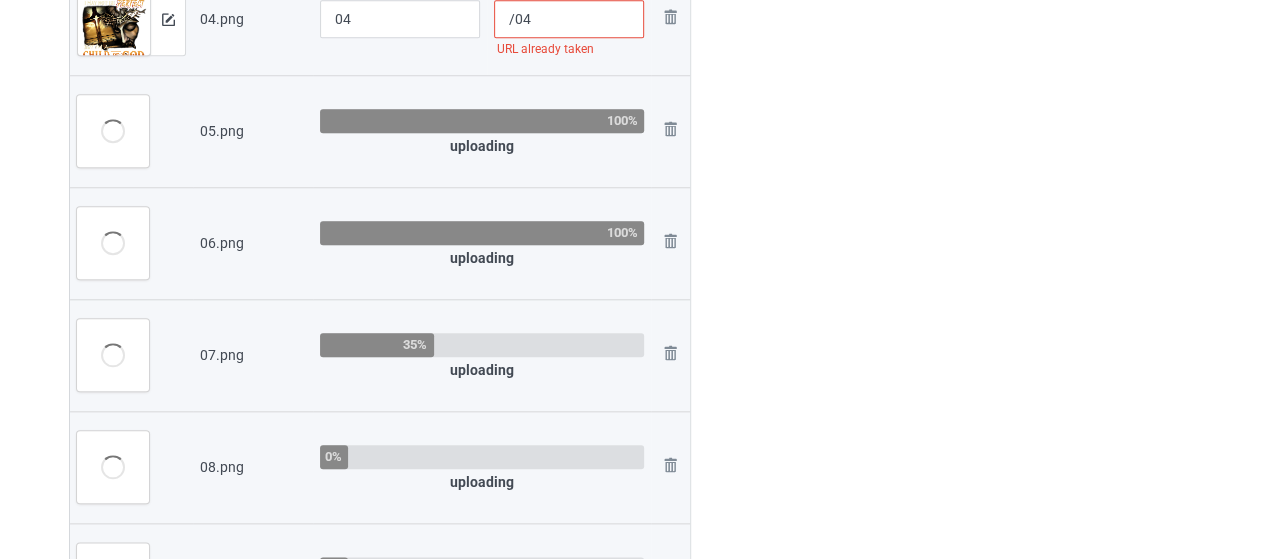 scroll, scrollTop: 912, scrollLeft: 0, axis: vertical 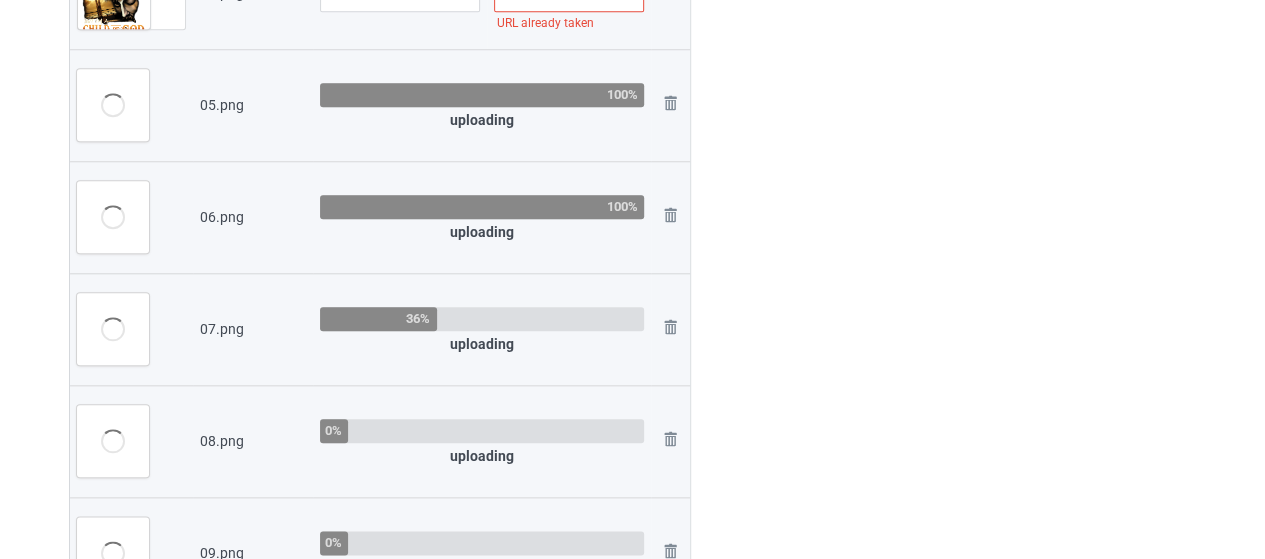 type on "SKU07-53-02" 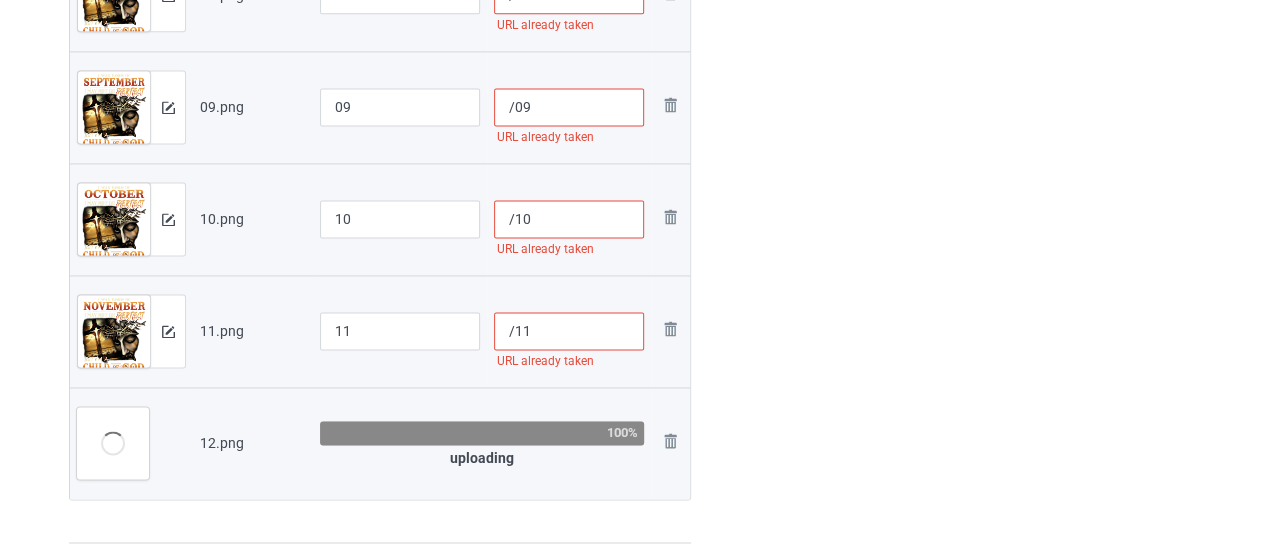 scroll, scrollTop: 1412, scrollLeft: 0, axis: vertical 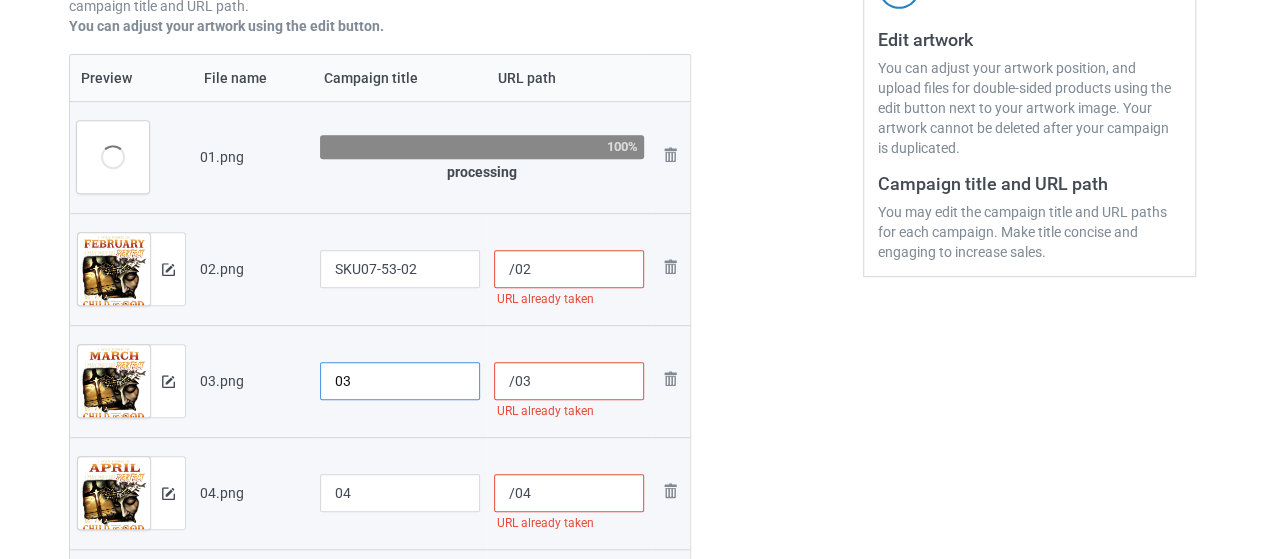 click on "03" at bounding box center (400, 381) 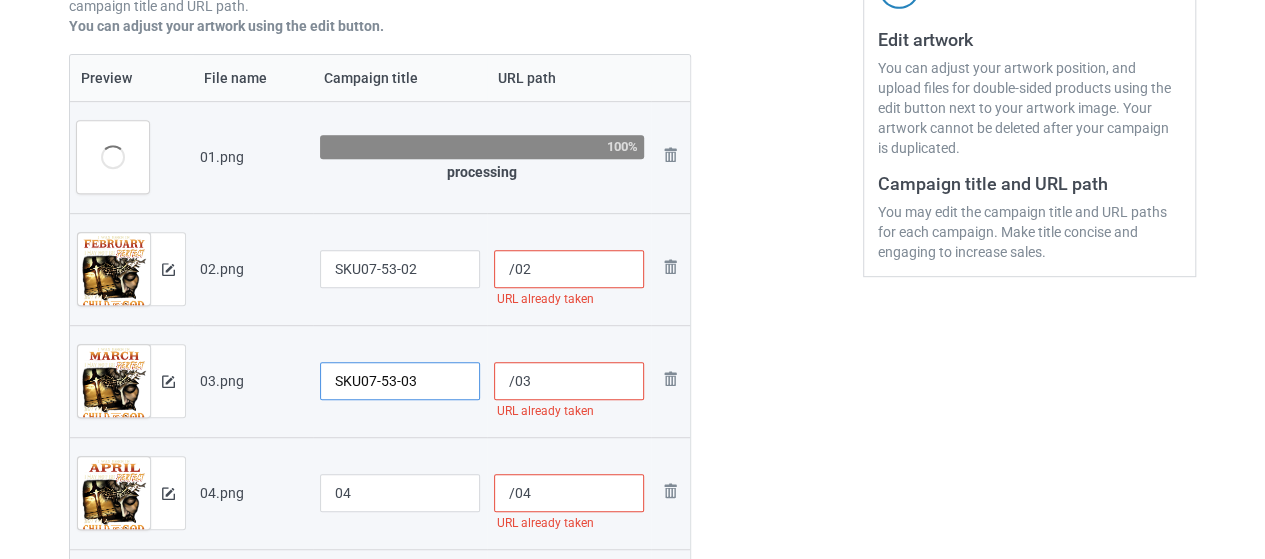 type on "SKU07-53-03" 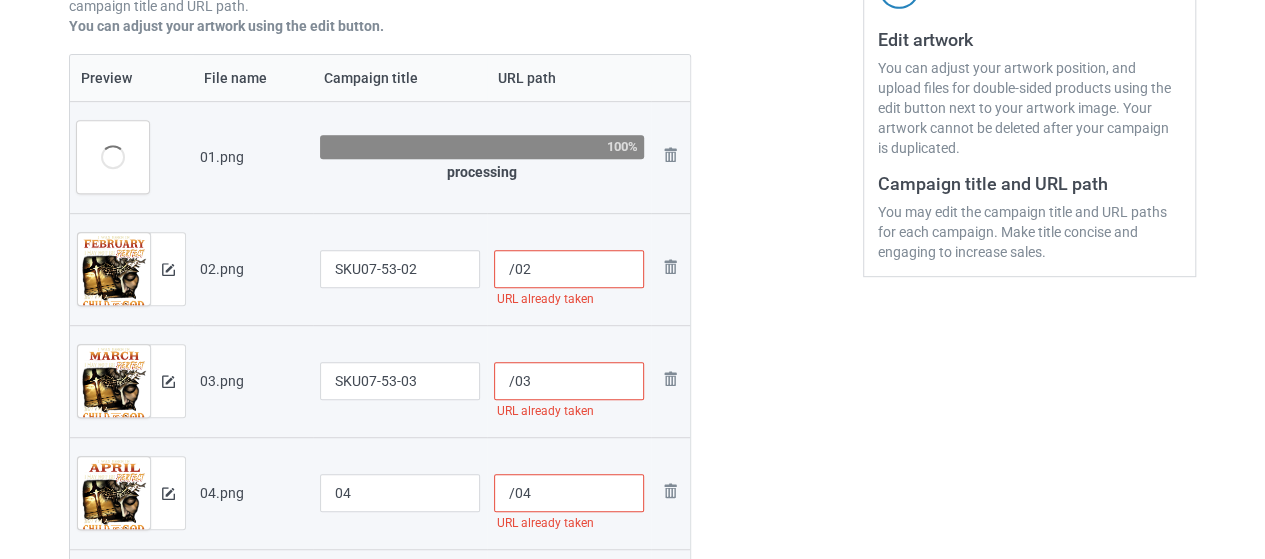 click on "/03" at bounding box center [569, 381] 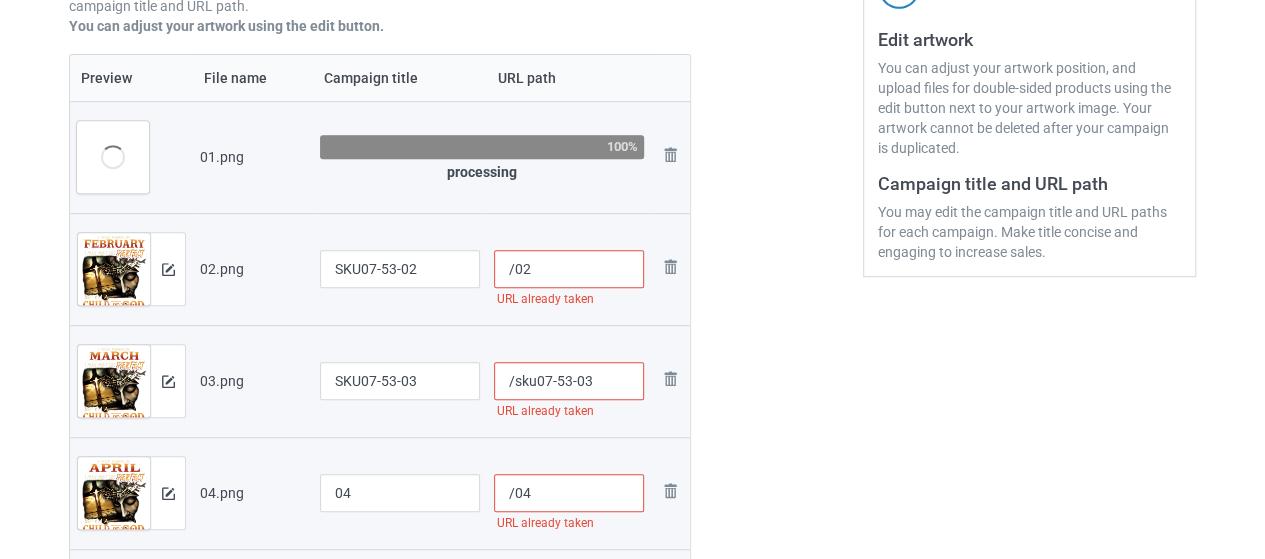 type on "/sku07-53-03" 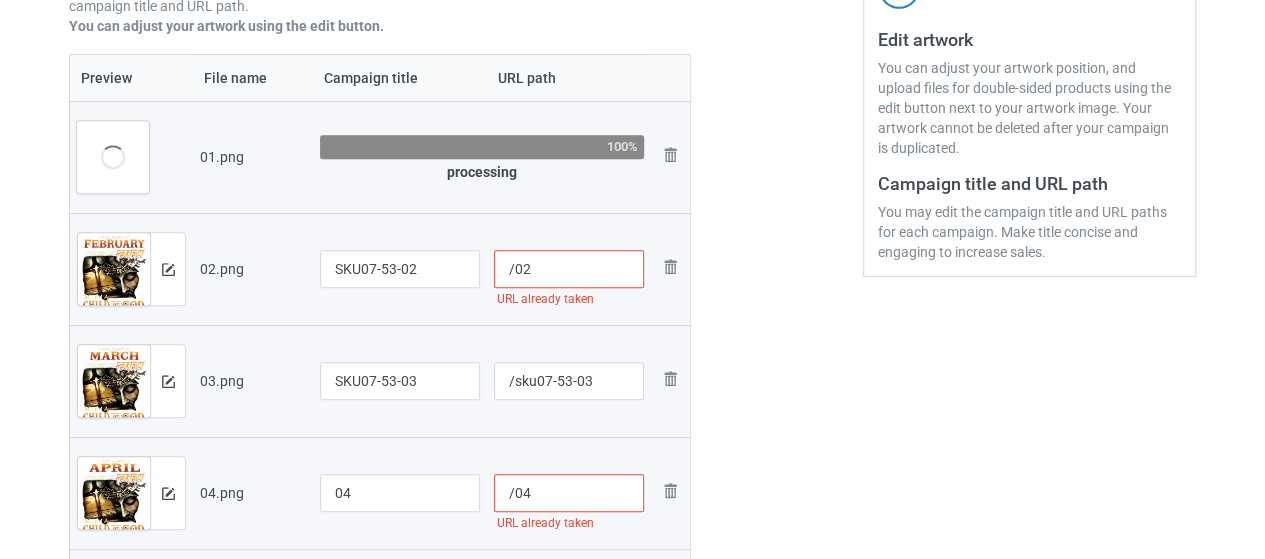paste on "sku07-53-" 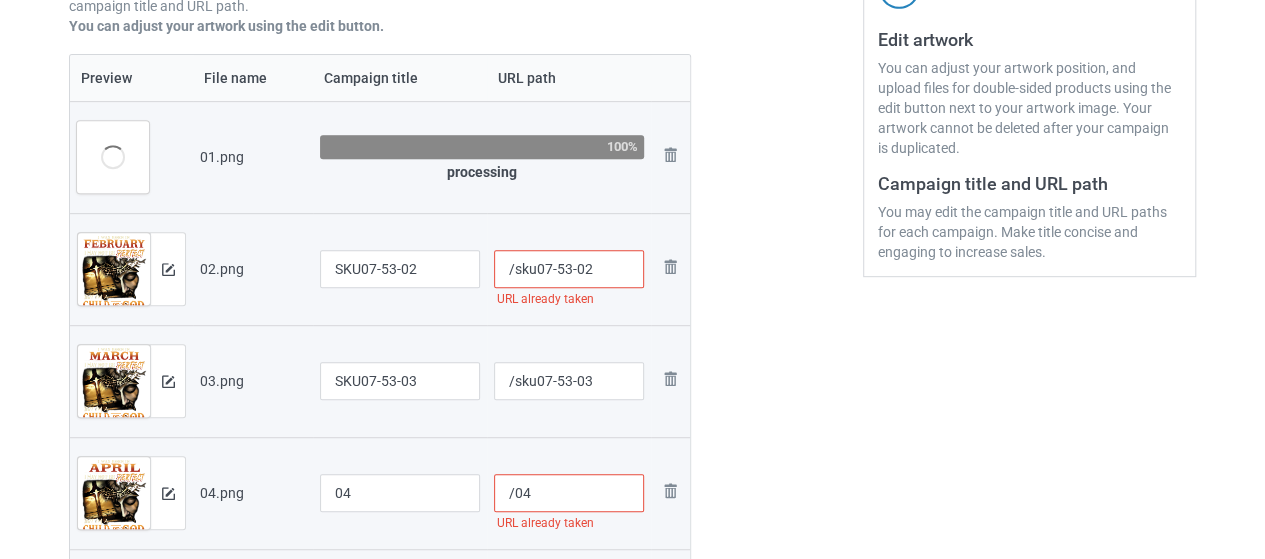 scroll, scrollTop: 512, scrollLeft: 0, axis: vertical 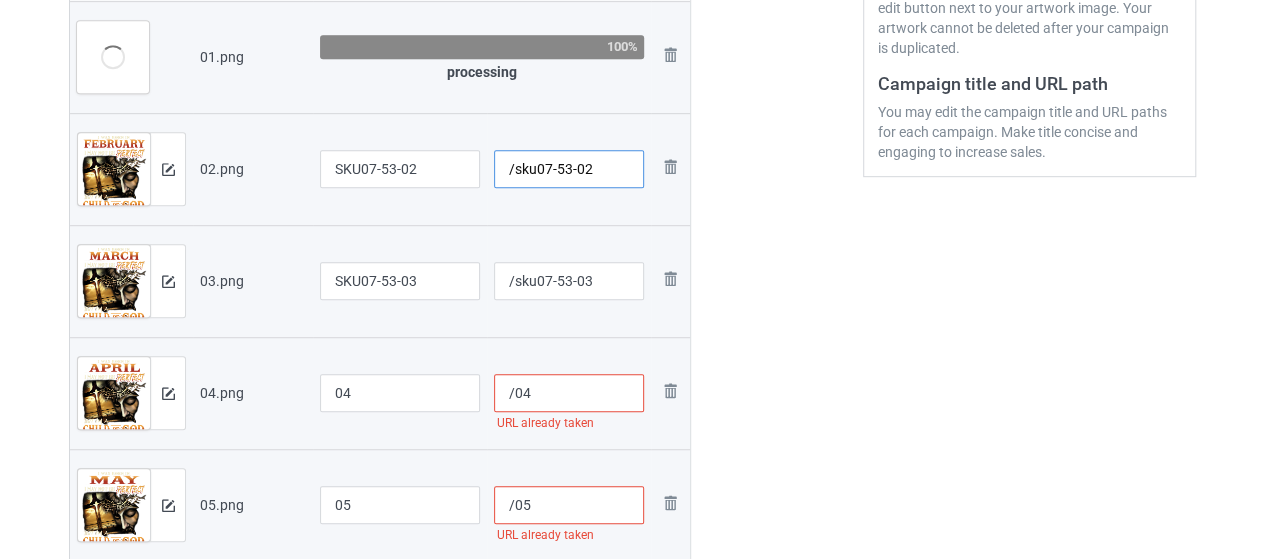 type on "/sku07-53-02" 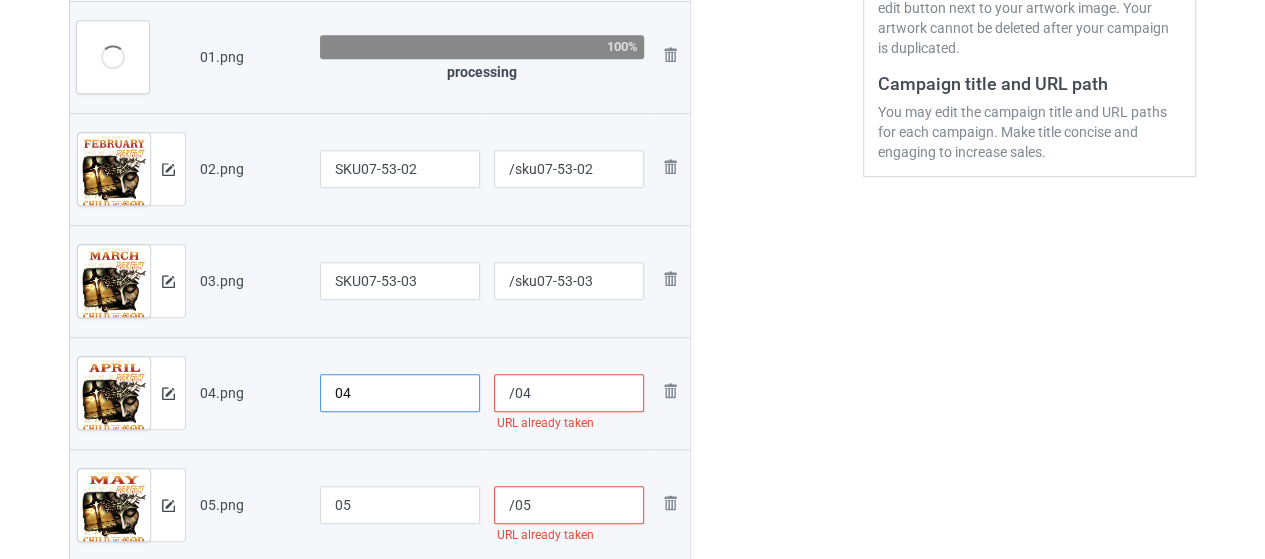 click on "04" at bounding box center (400, 393) 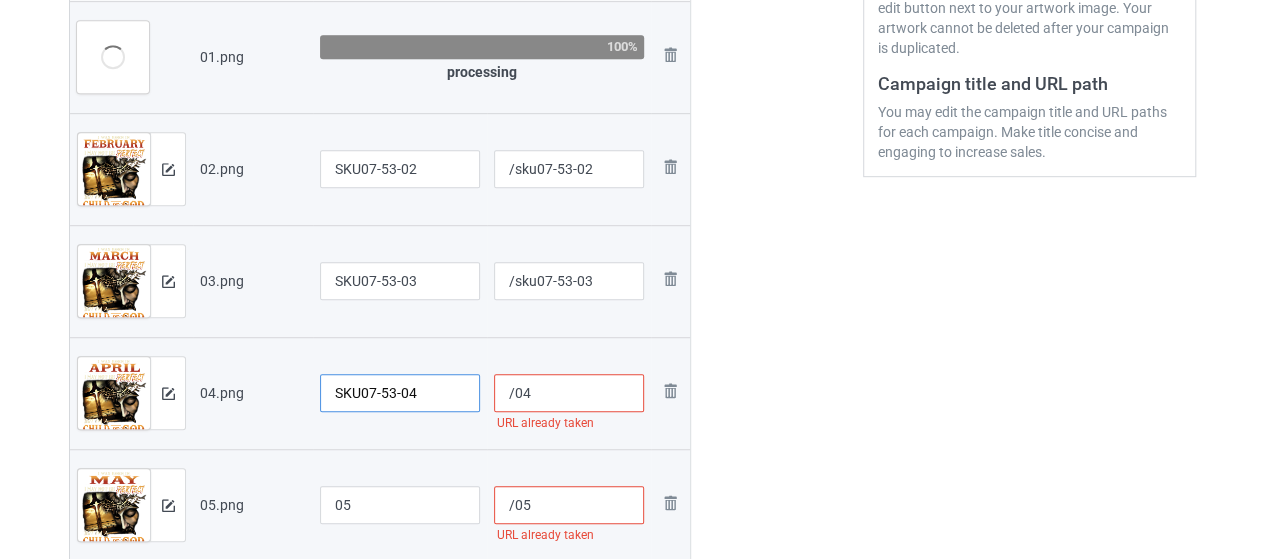 type on "SKU07-53-04" 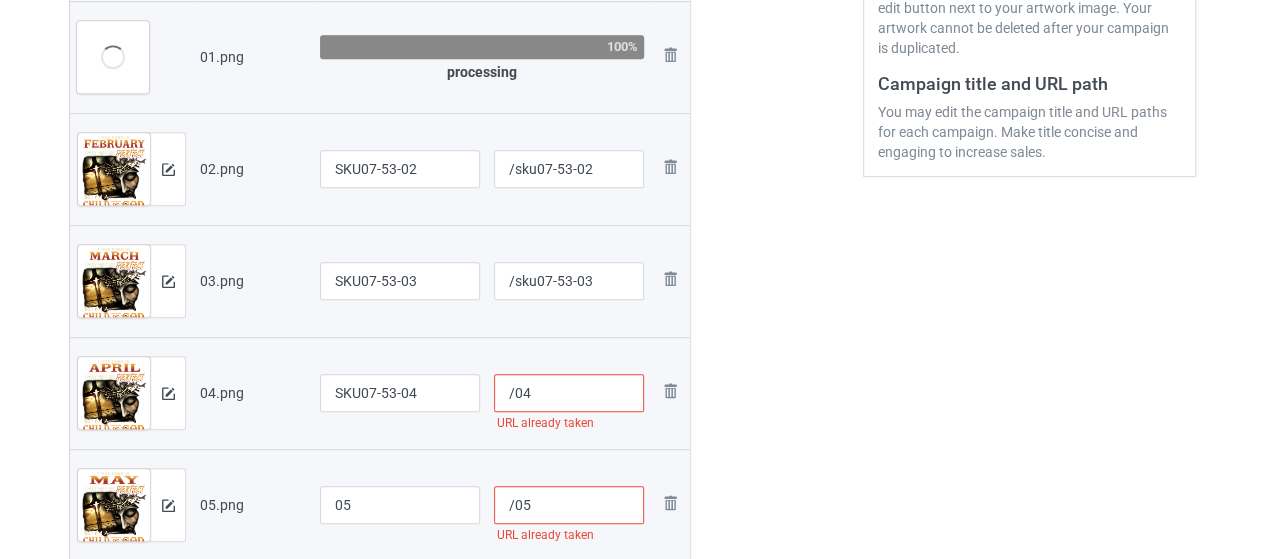 click on "/04" at bounding box center [569, 393] 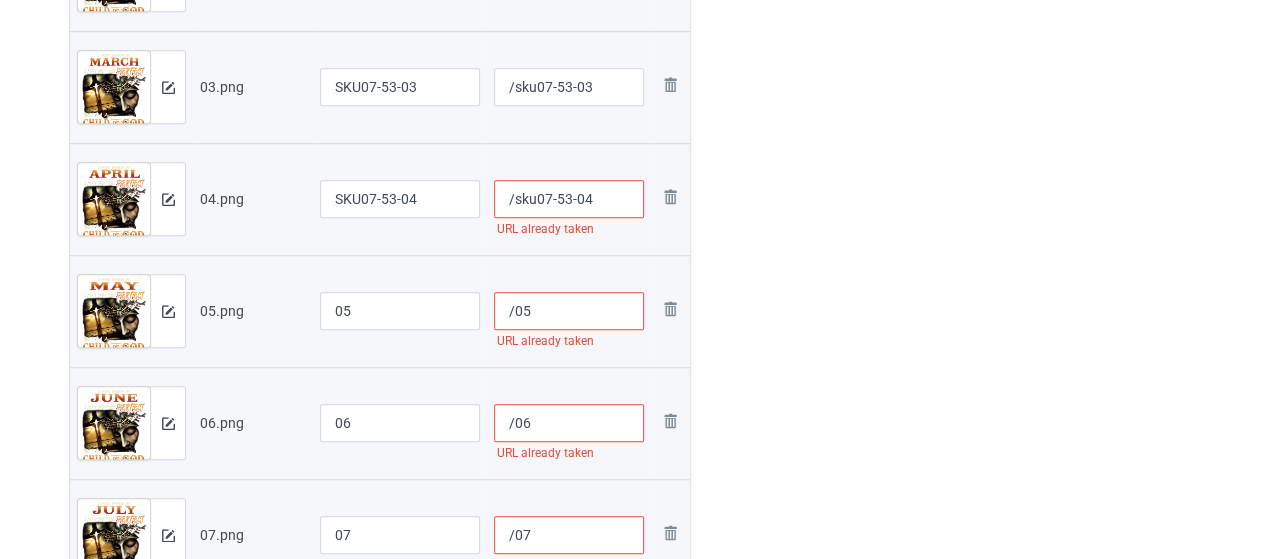 scroll, scrollTop: 712, scrollLeft: 0, axis: vertical 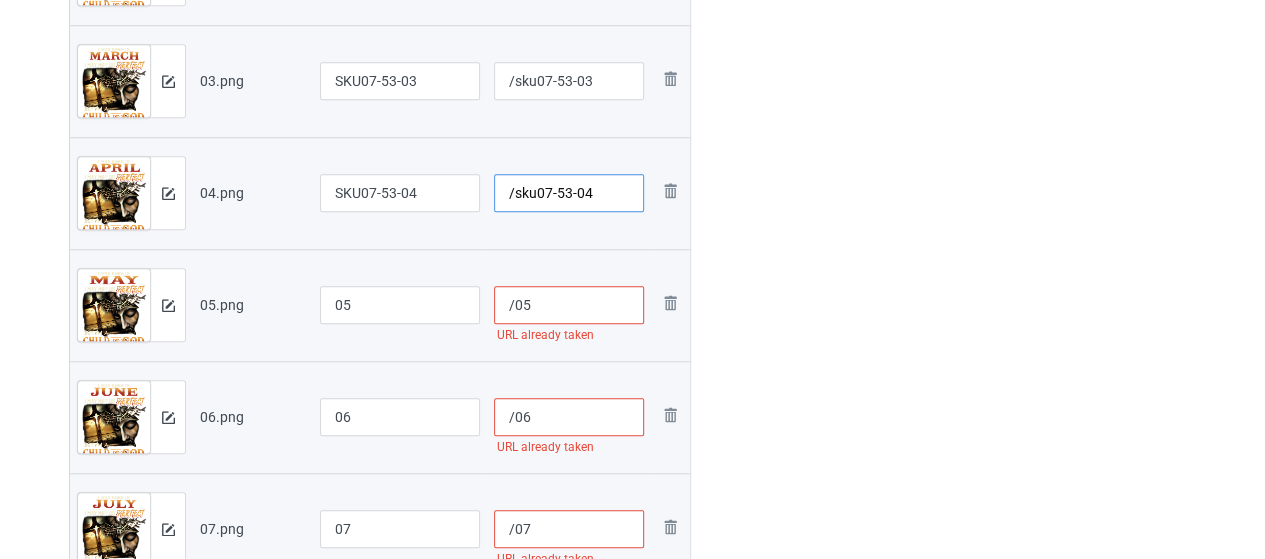 type on "/sku07-53-04" 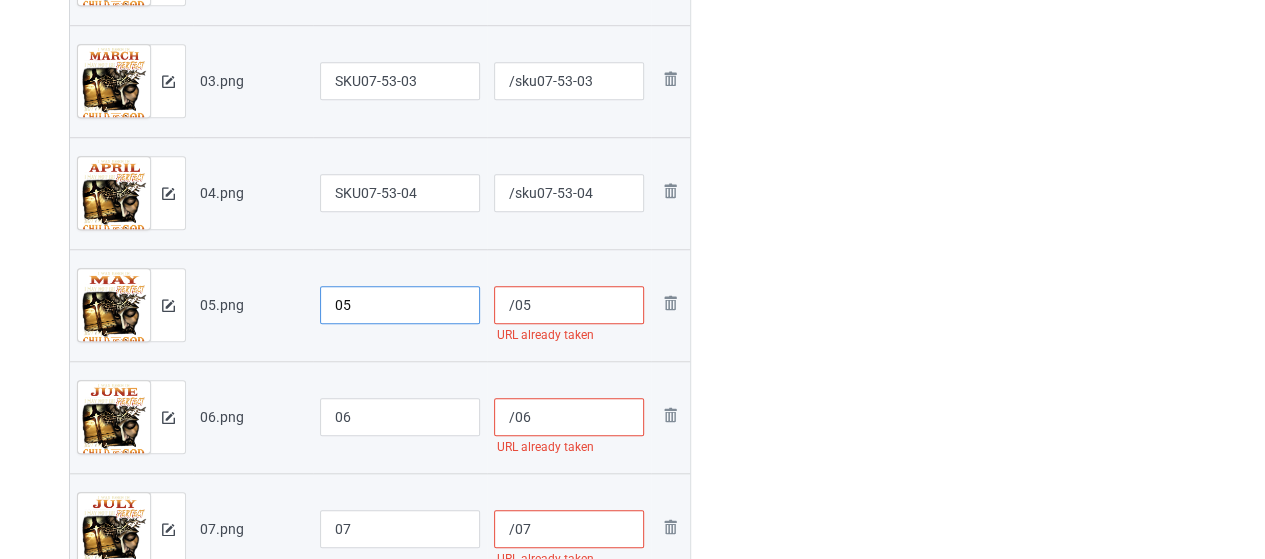 click on "05" at bounding box center [400, 305] 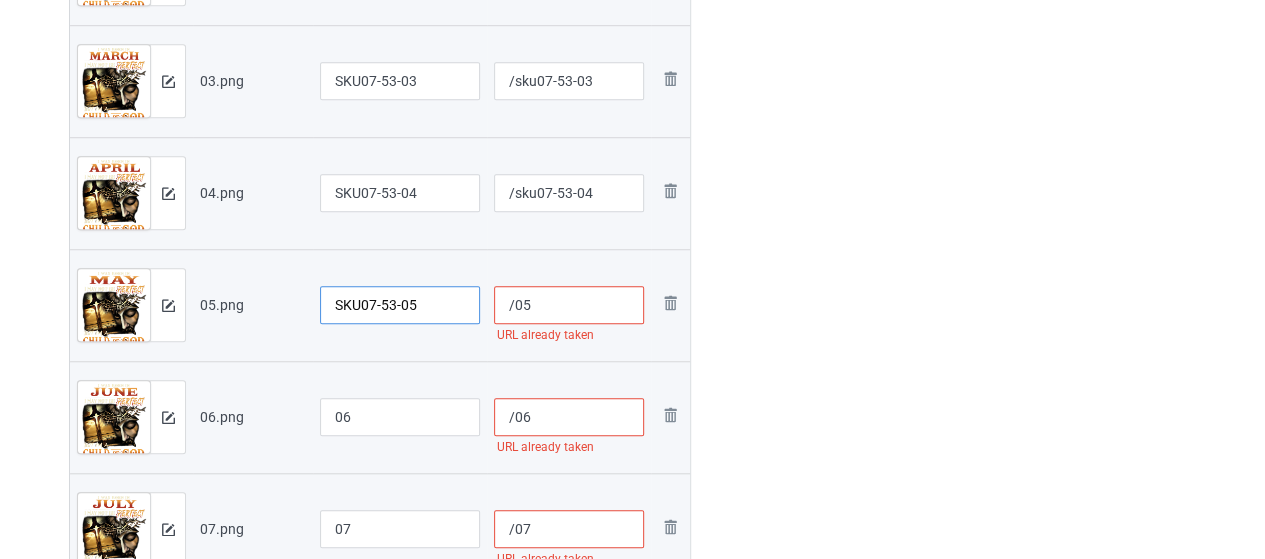 type on "SKU07-53-05" 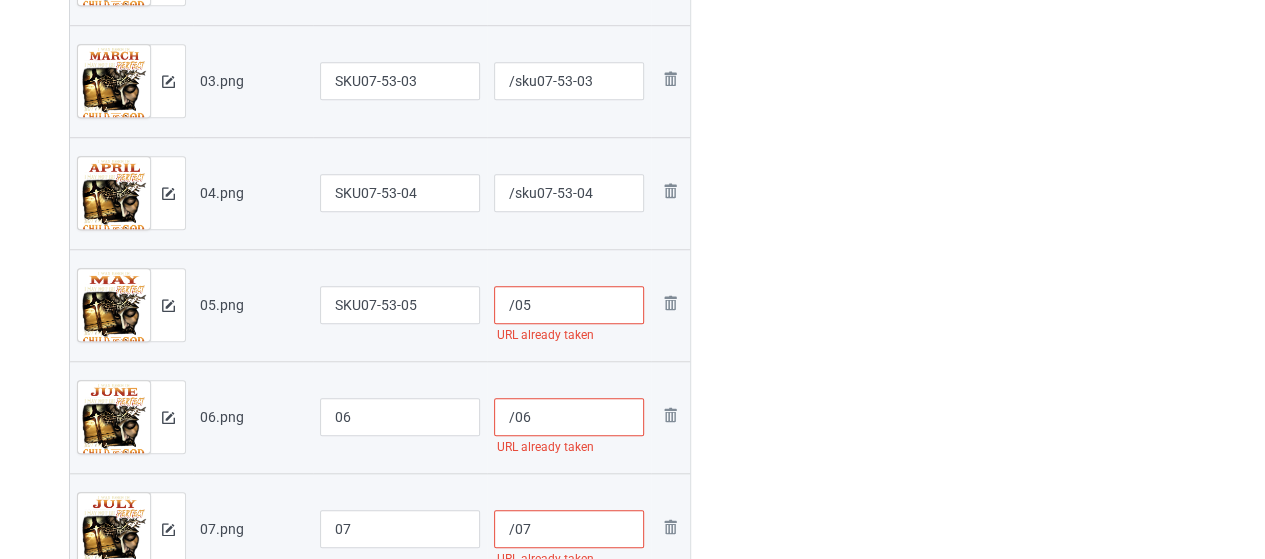 click on "/05" at bounding box center (569, 305) 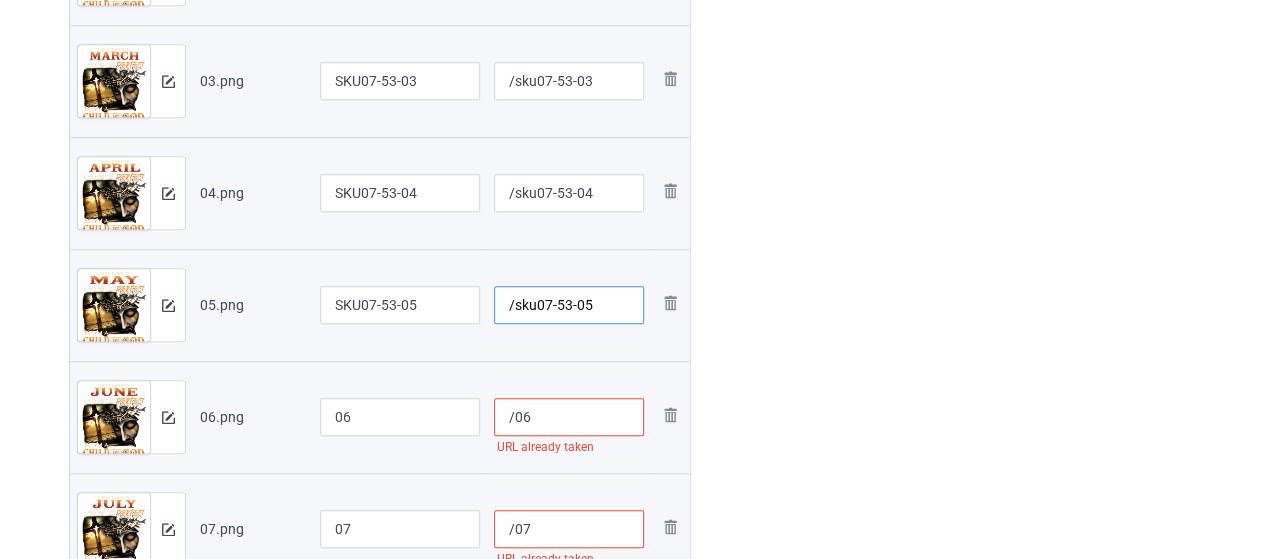 type on "/sku07-53-05" 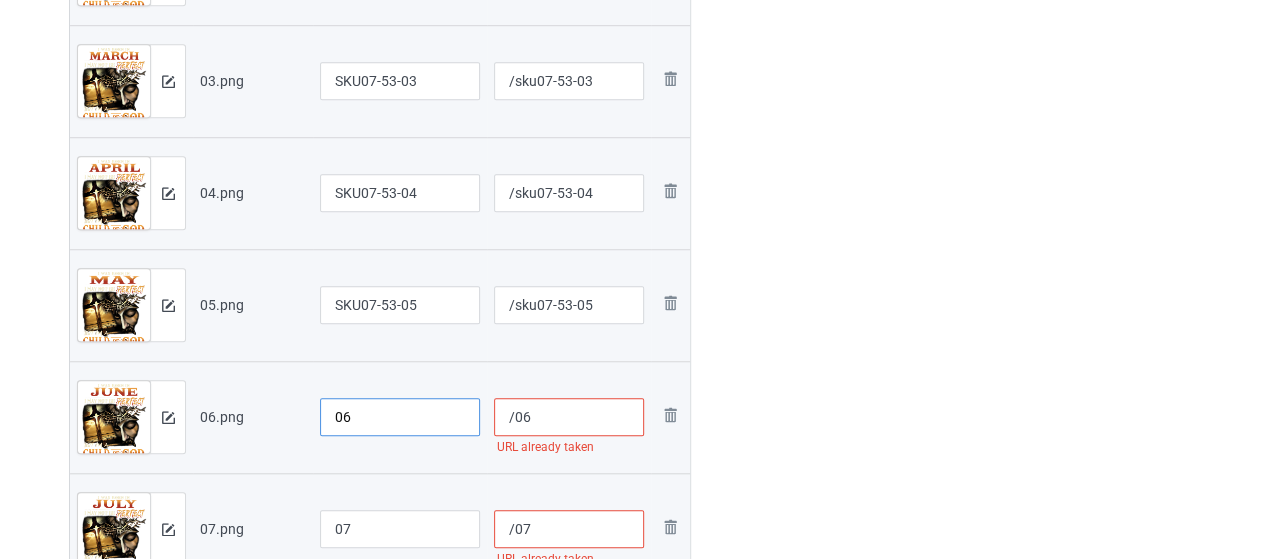 click on "06" at bounding box center (400, 417) 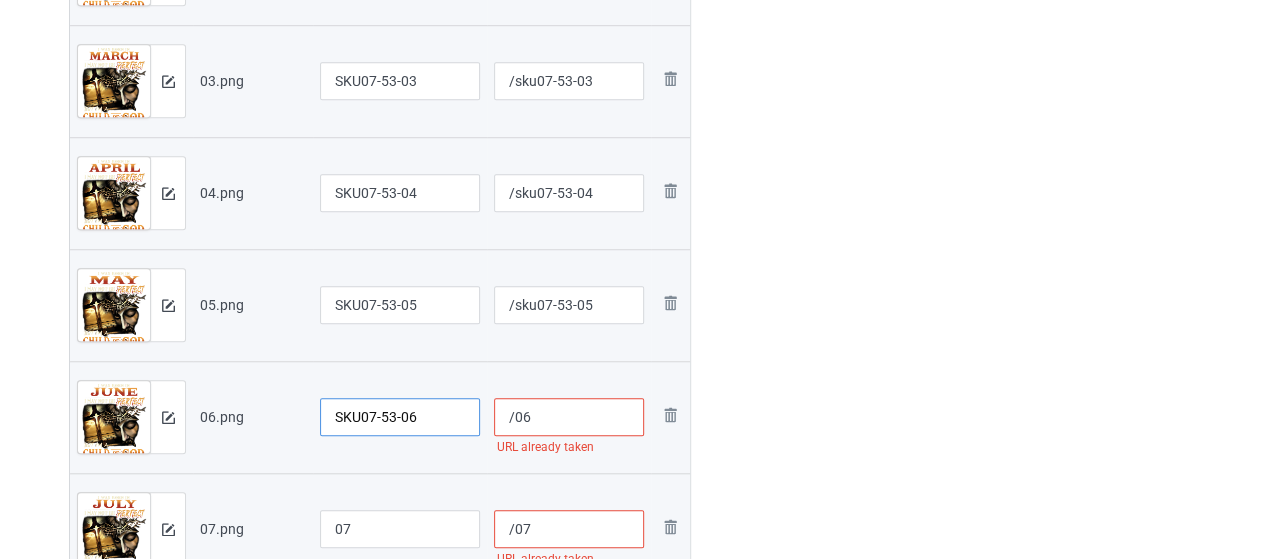 type on "SKU07-53-06" 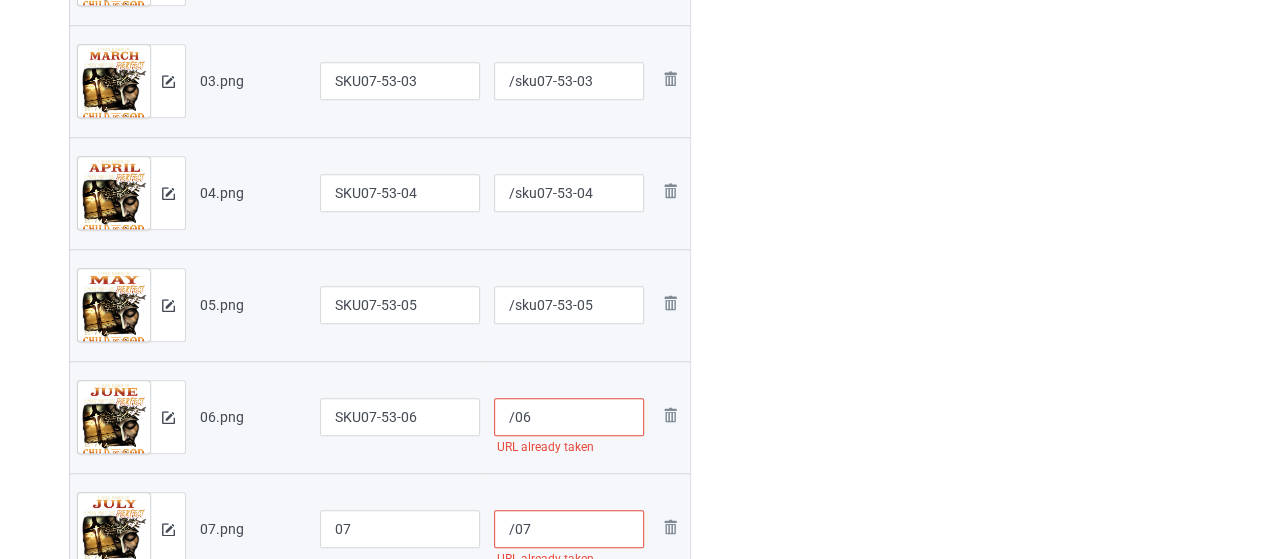 click on "/06" at bounding box center [569, 417] 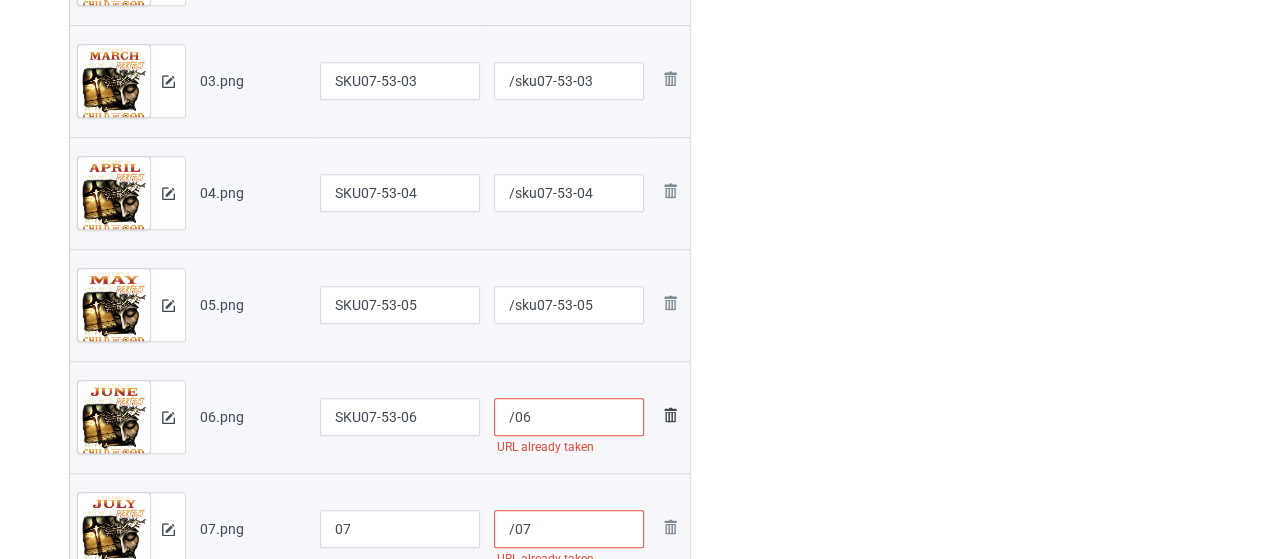 paste on "sku07-53-" 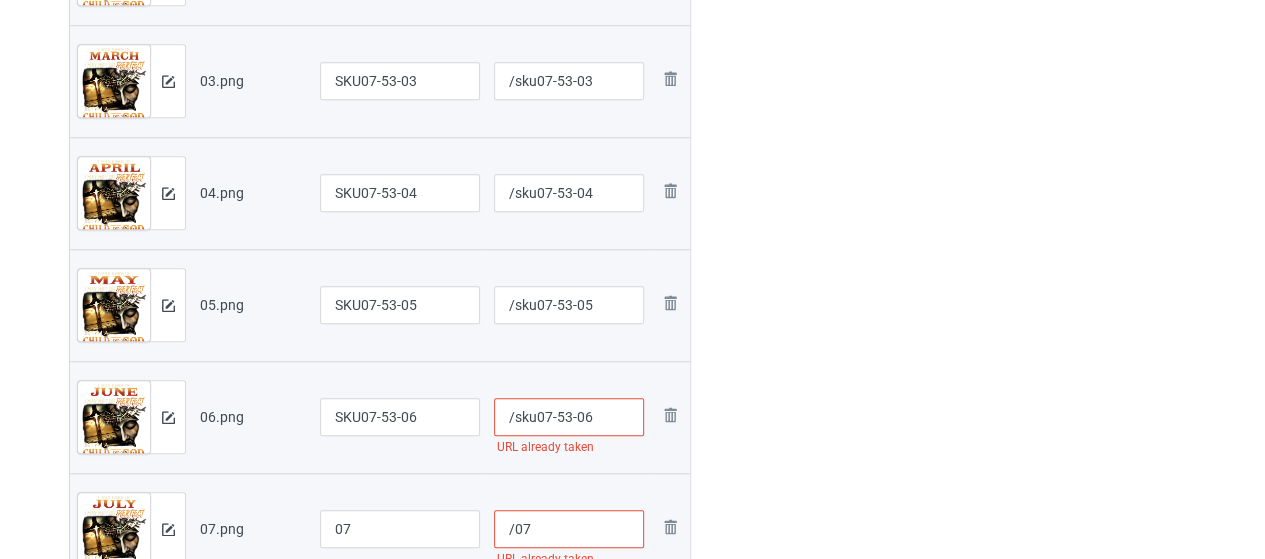 scroll, scrollTop: 812, scrollLeft: 0, axis: vertical 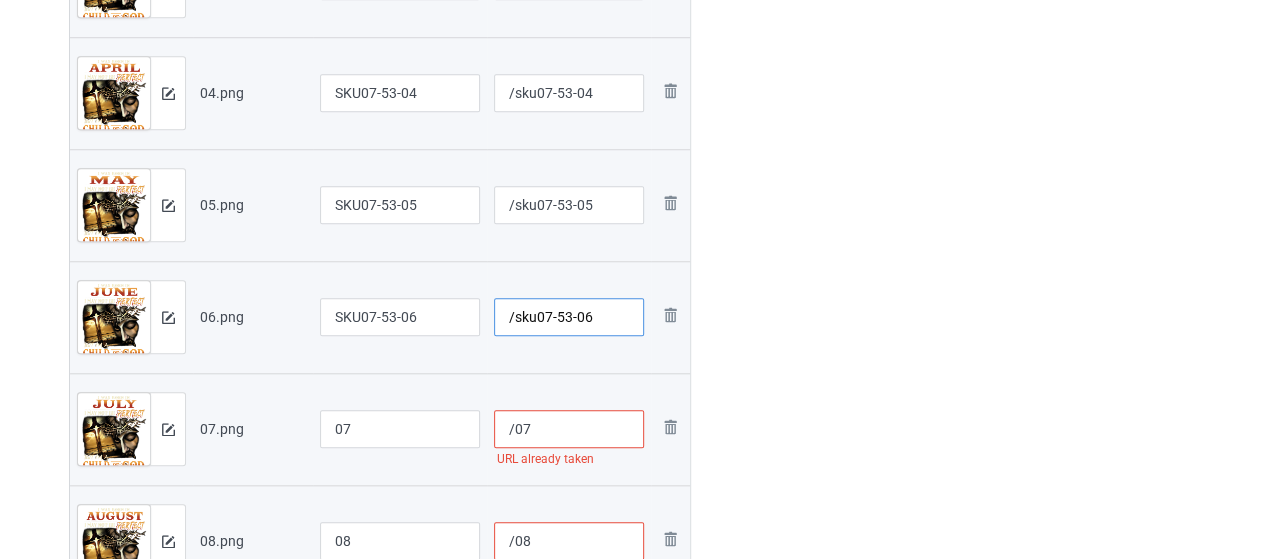 type on "/sku07-53-06" 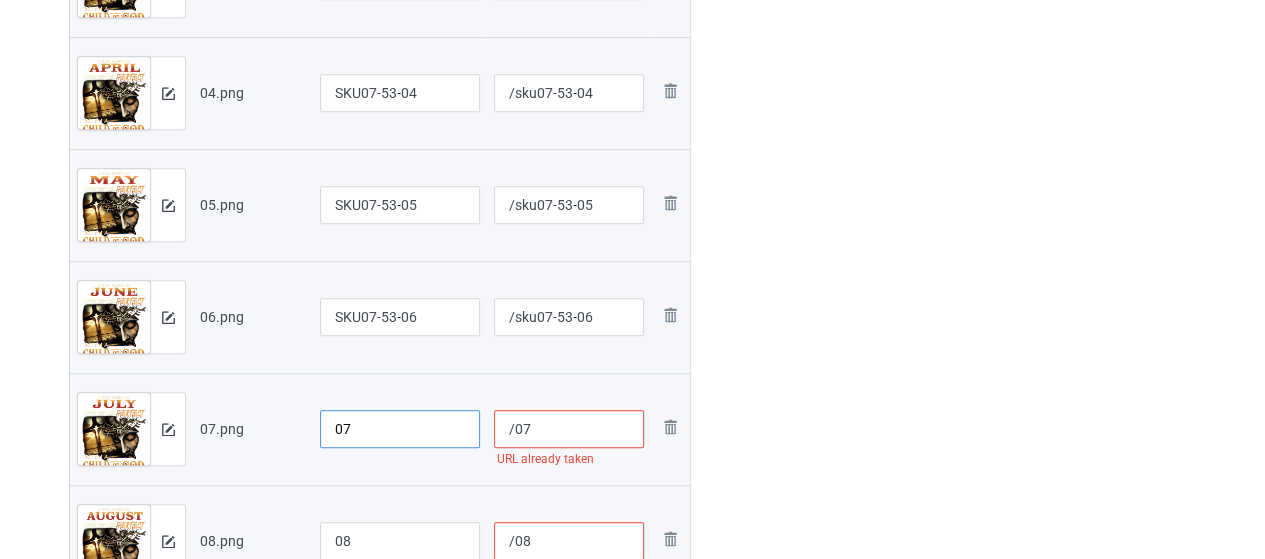 click on "07" at bounding box center (400, 429) 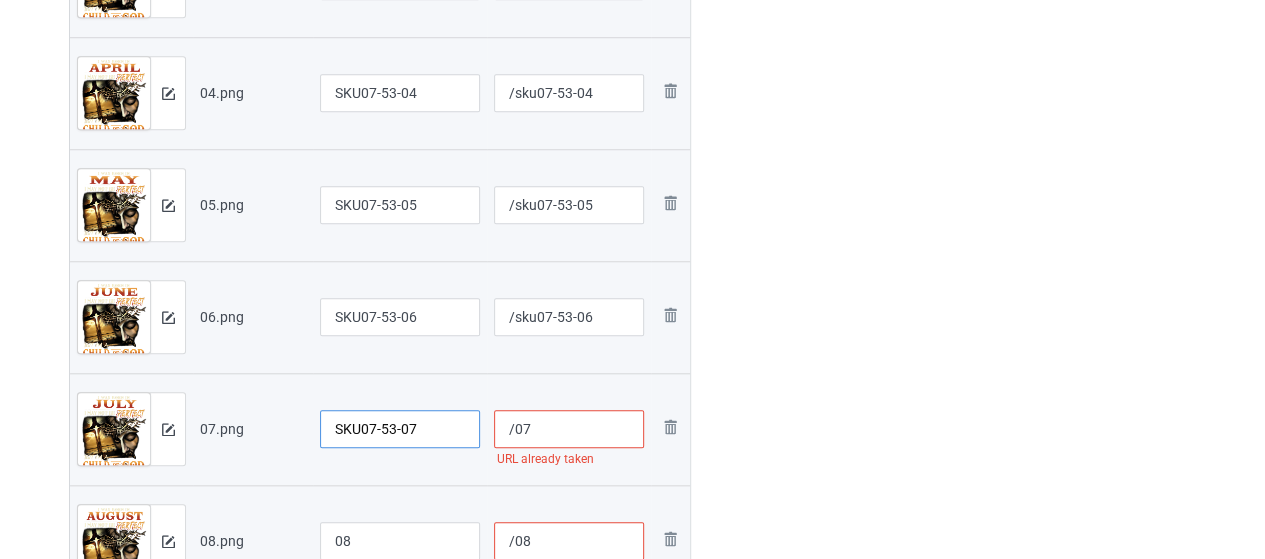 type on "SKU07-53-07" 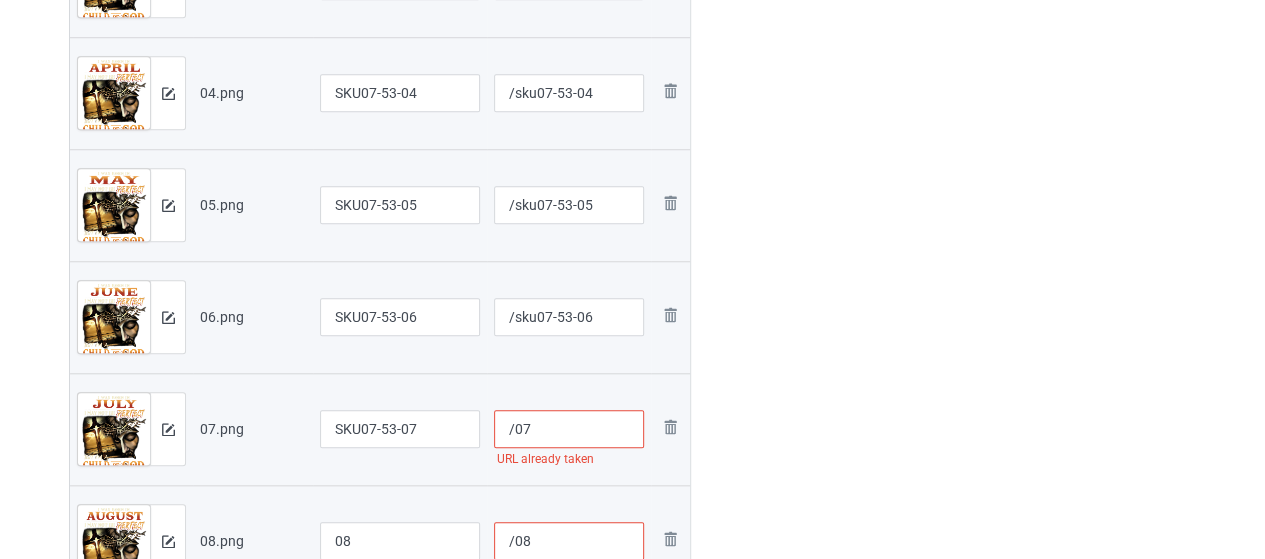 click on "/07" at bounding box center [569, 429] 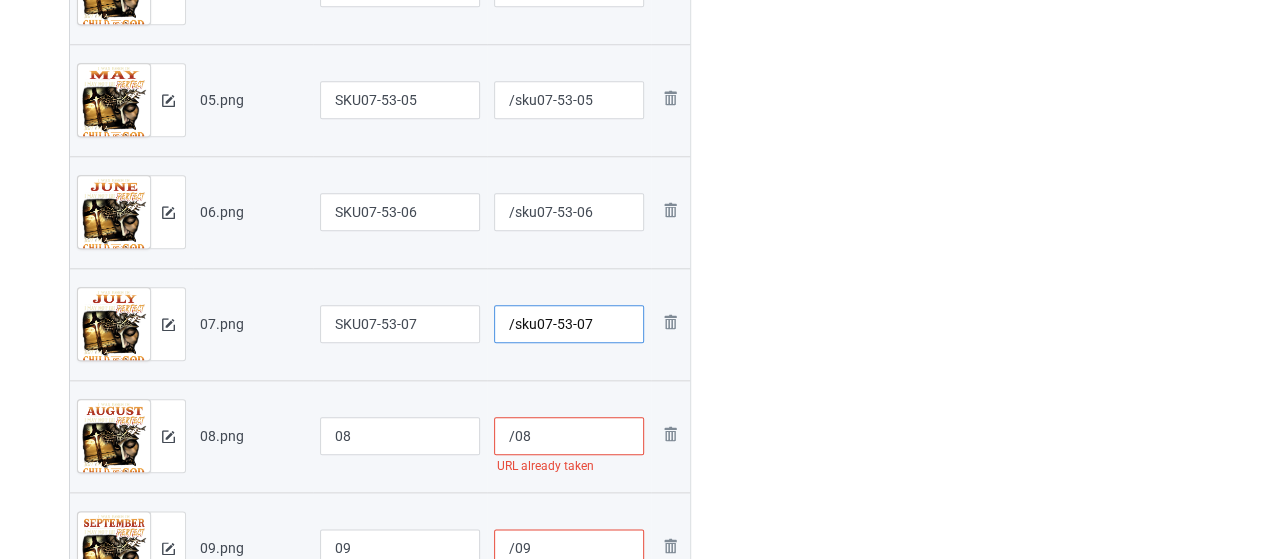 scroll, scrollTop: 1012, scrollLeft: 0, axis: vertical 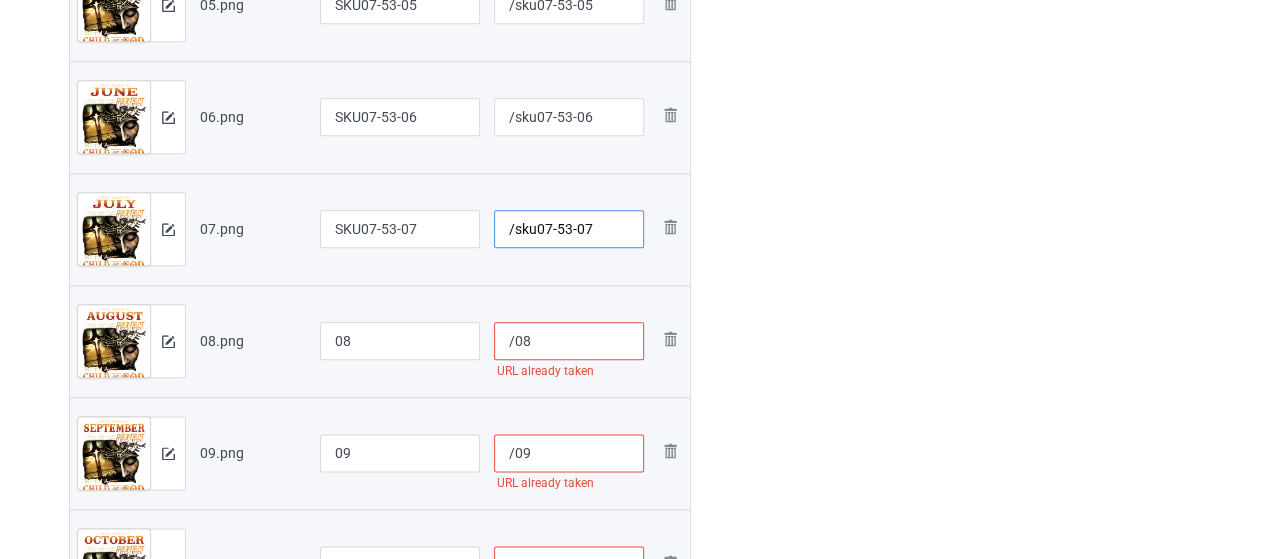 type on "/sku07-53-07" 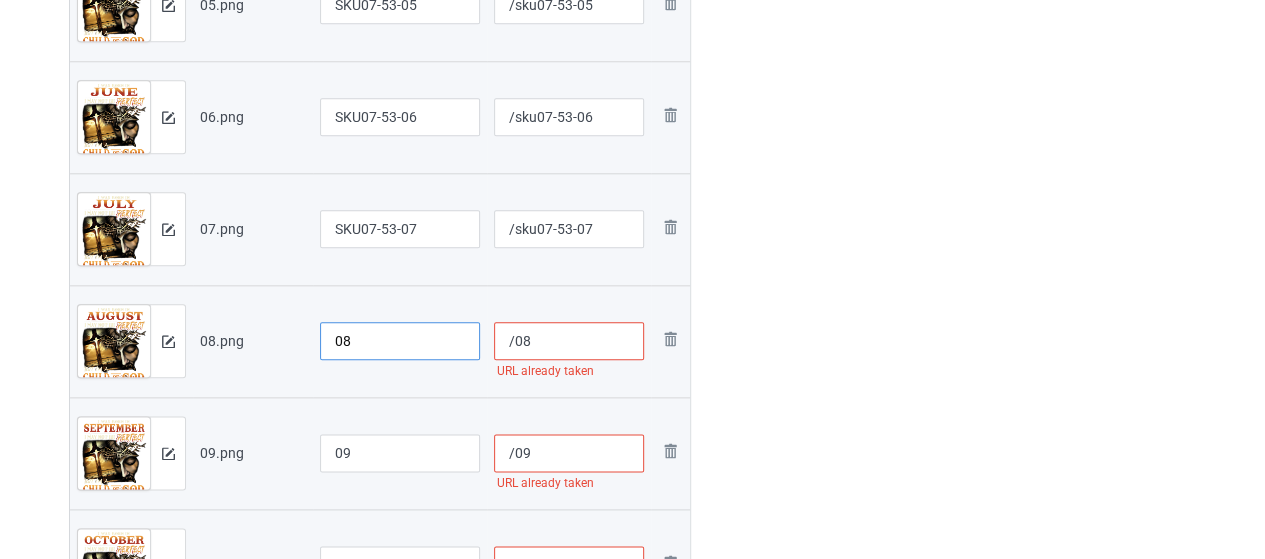 click on "08" at bounding box center (400, 341) 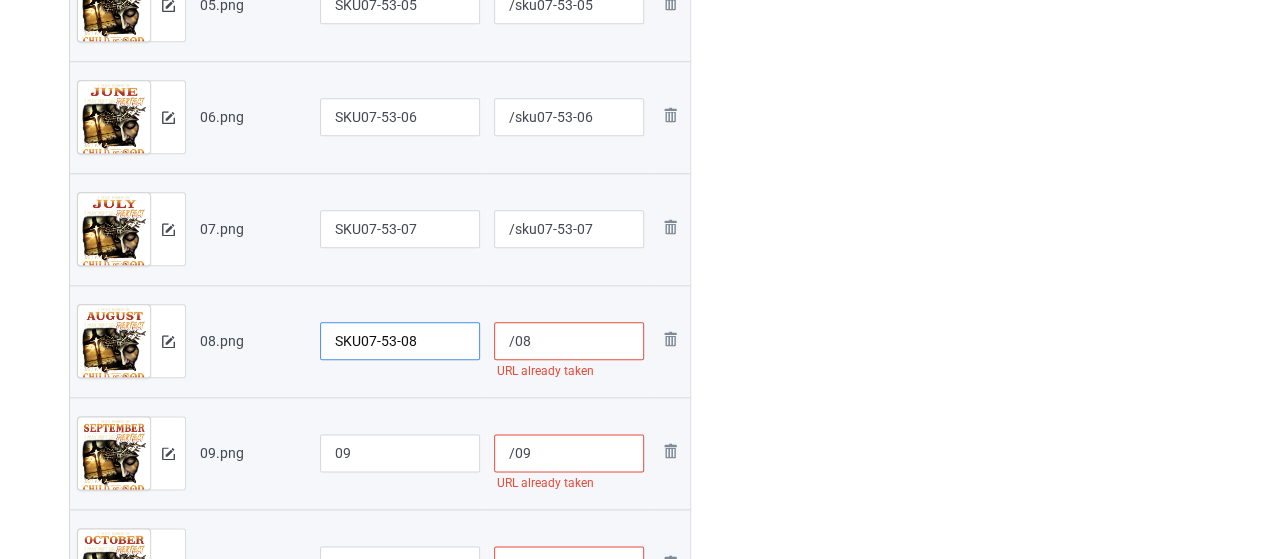 type on "SKU07-53-08" 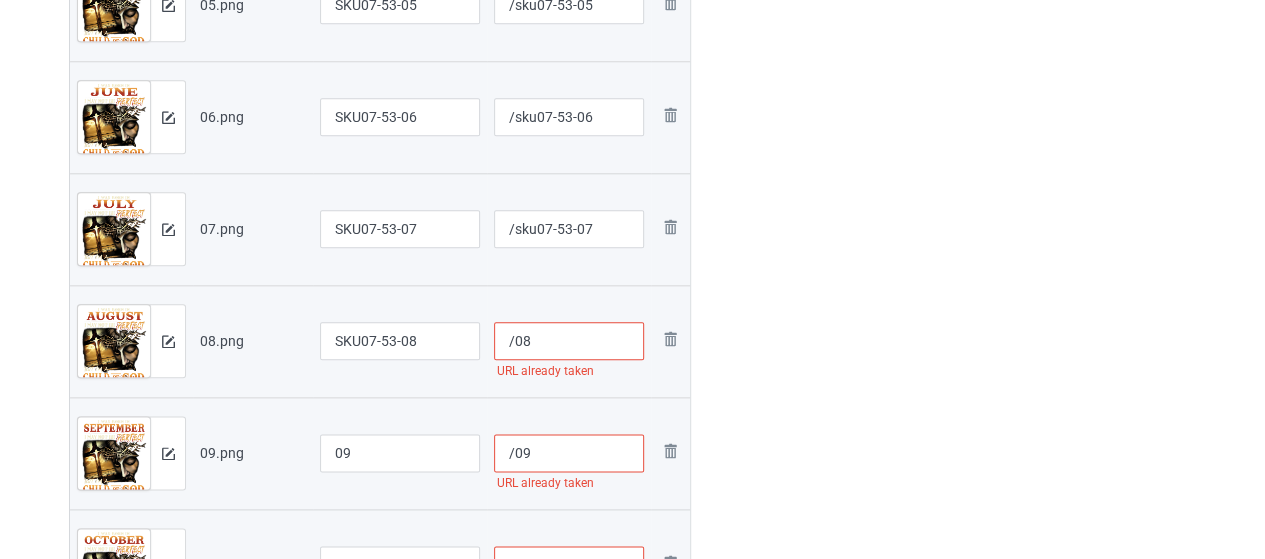 click on "/08" at bounding box center (569, 341) 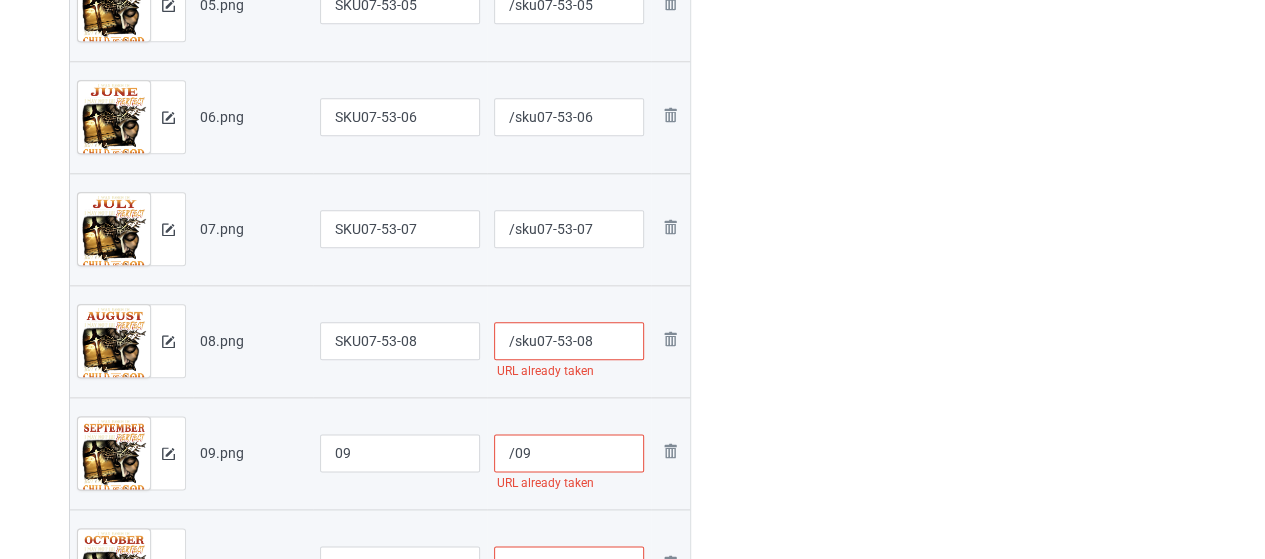 type on "/sku07-53-08" 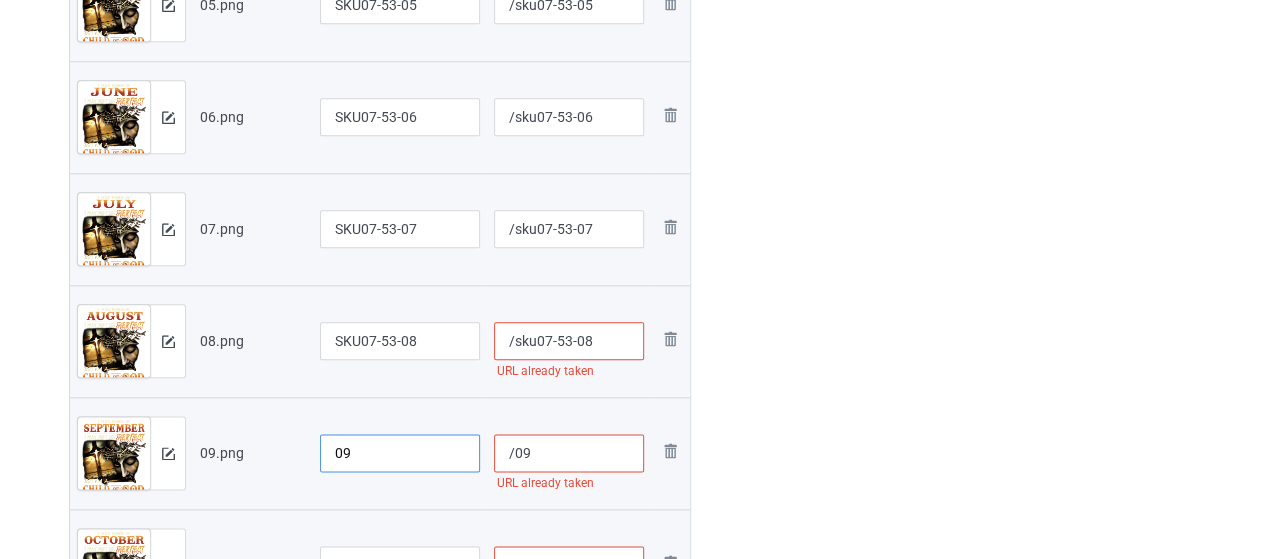 click on "09" at bounding box center (400, 453) 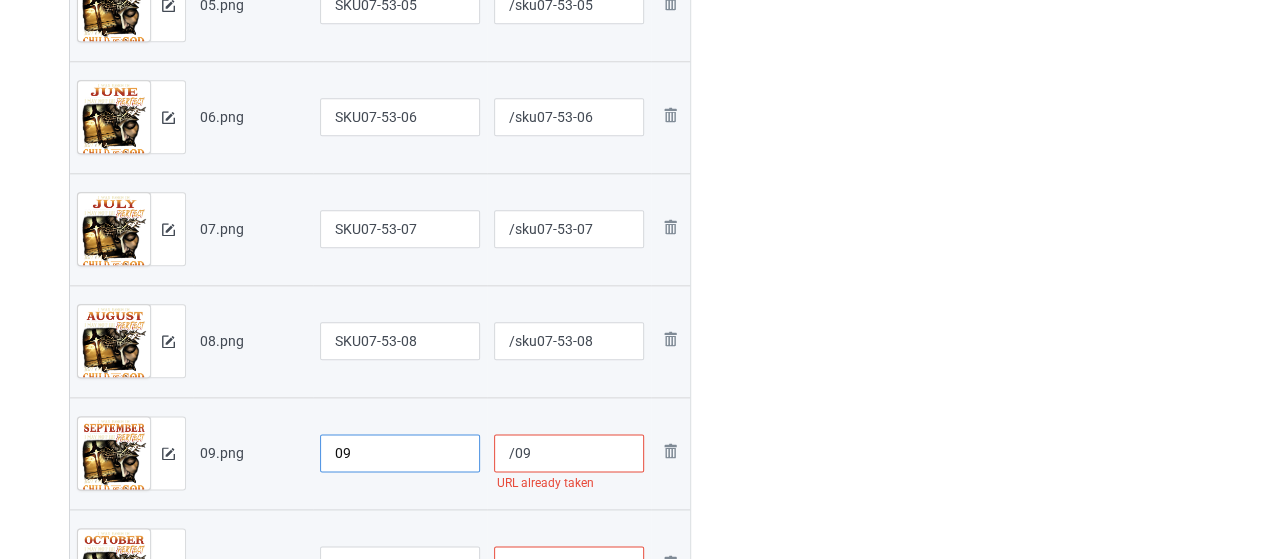 paste on "SKU07-53-" 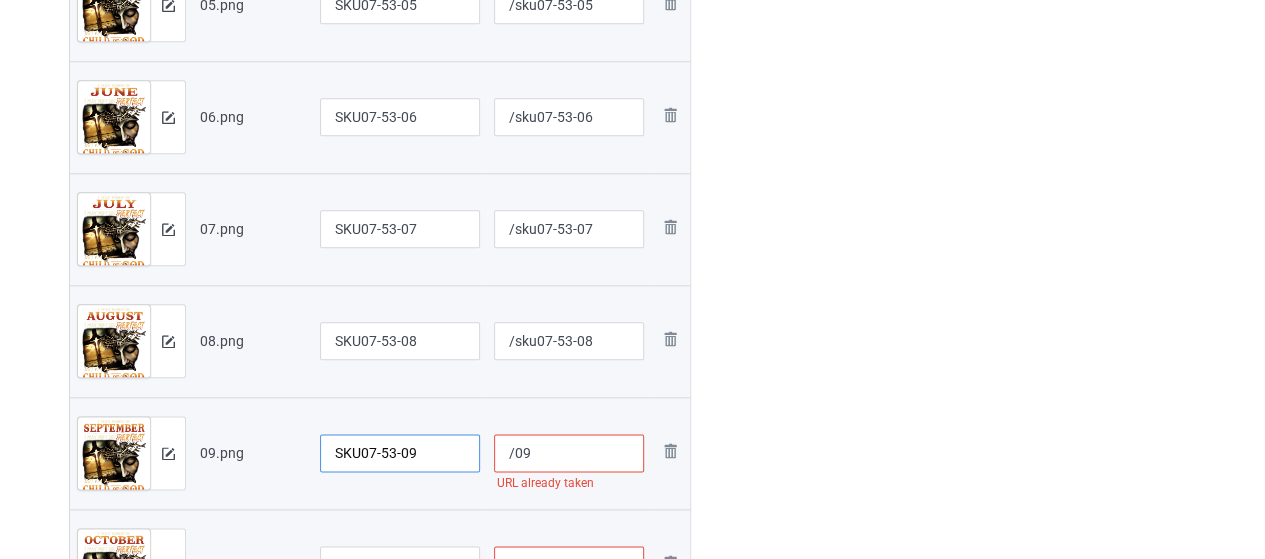 type on "SKU07-53-09" 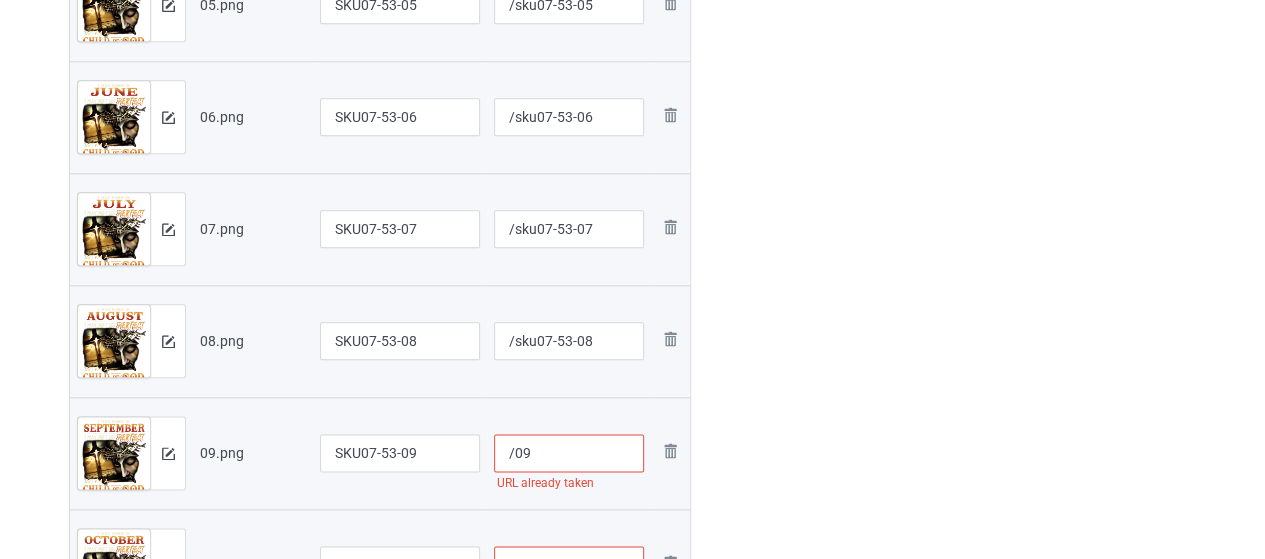 click on "/09" at bounding box center [569, 453] 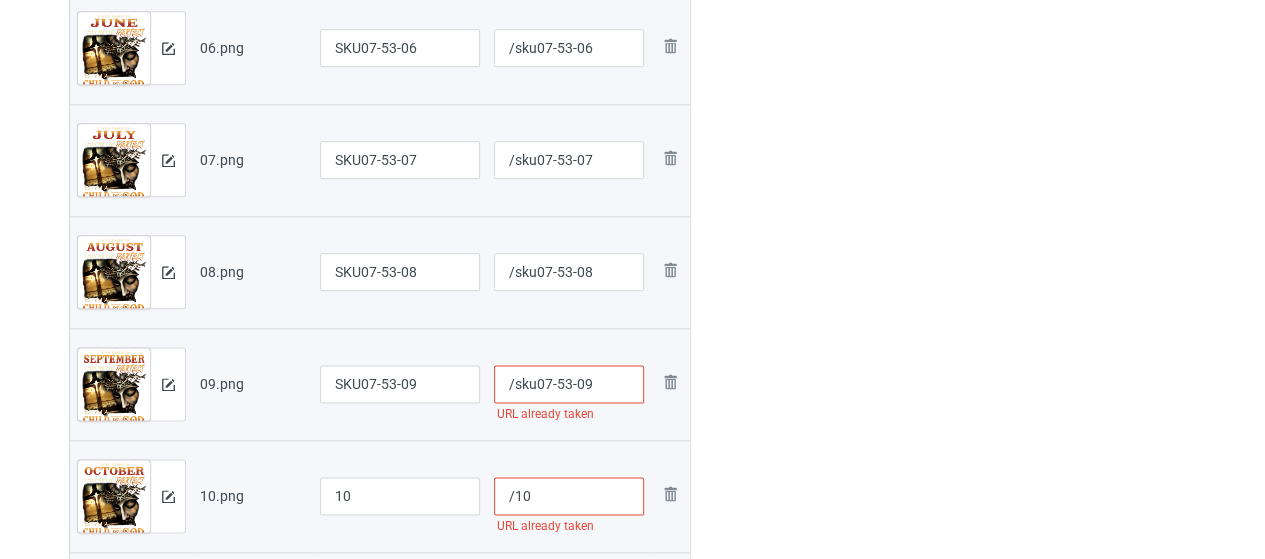 scroll, scrollTop: 1112, scrollLeft: 0, axis: vertical 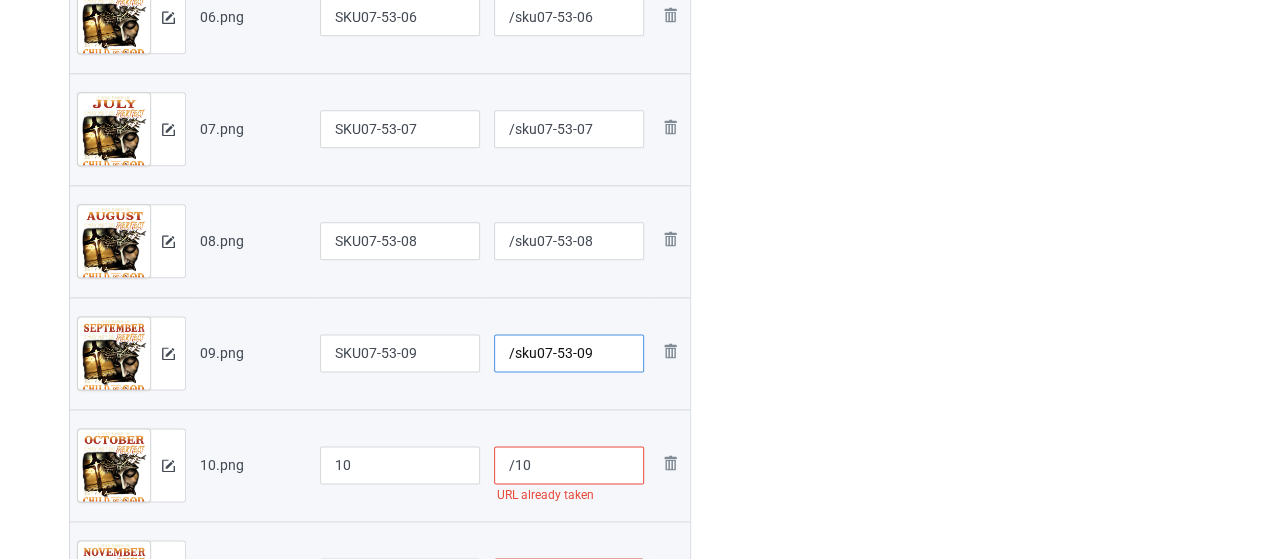 type on "/sku07-53-09" 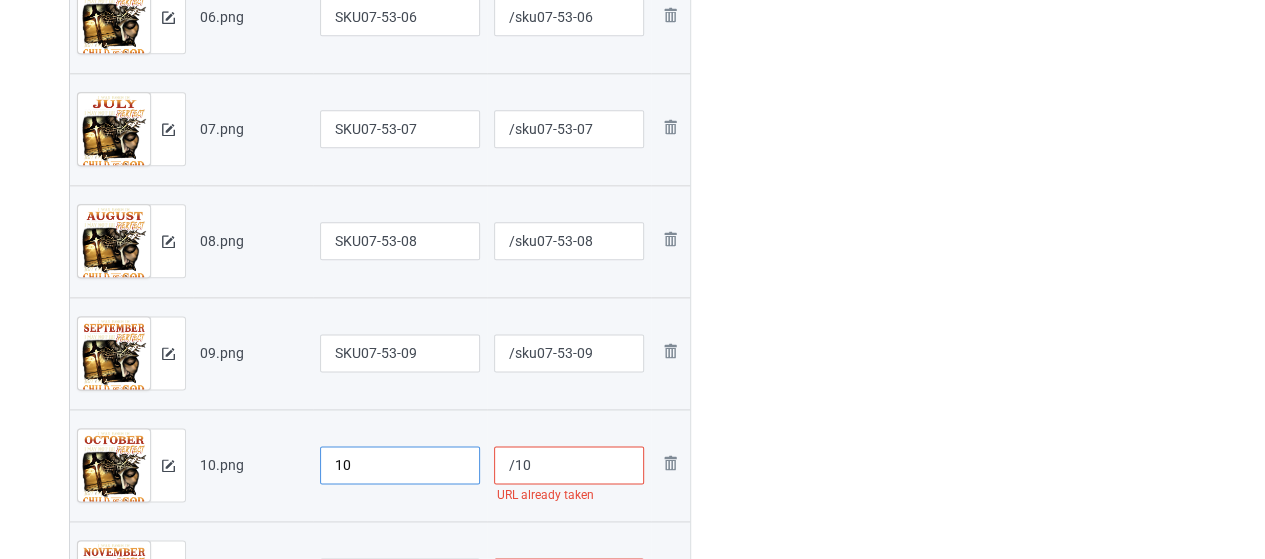 click on "10" at bounding box center (400, 465) 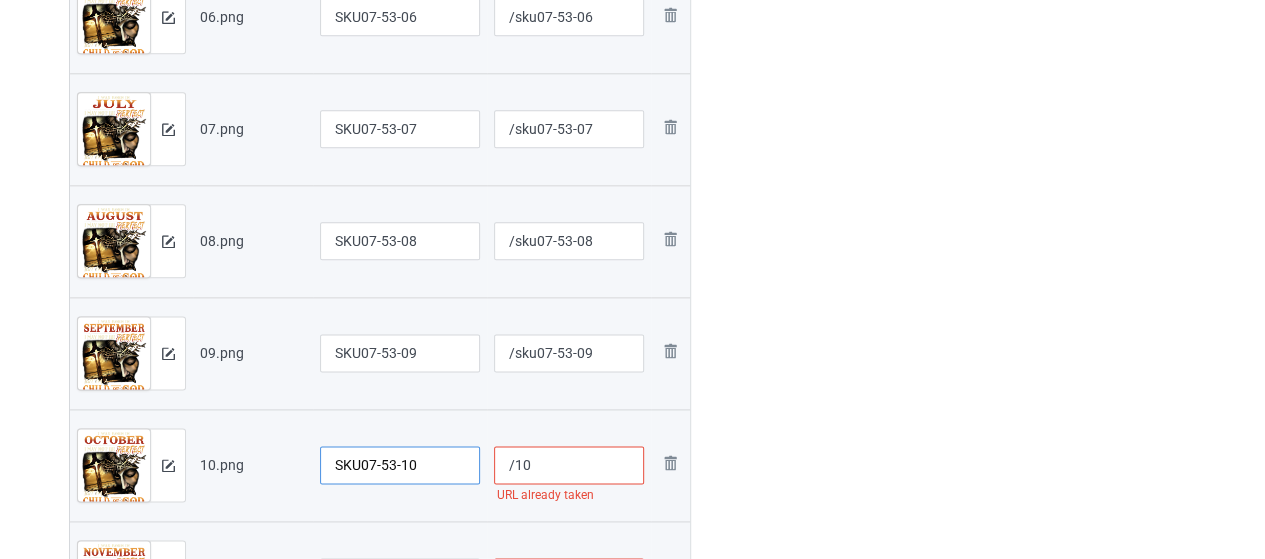 type on "SKU07-53-10" 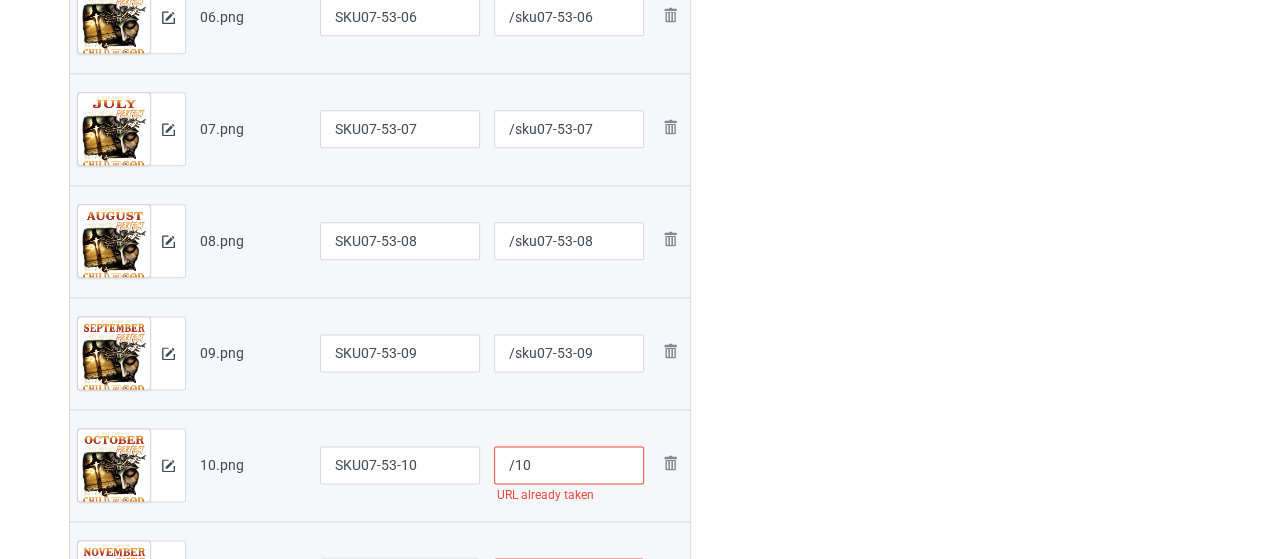 click on "/10" at bounding box center [569, 465] 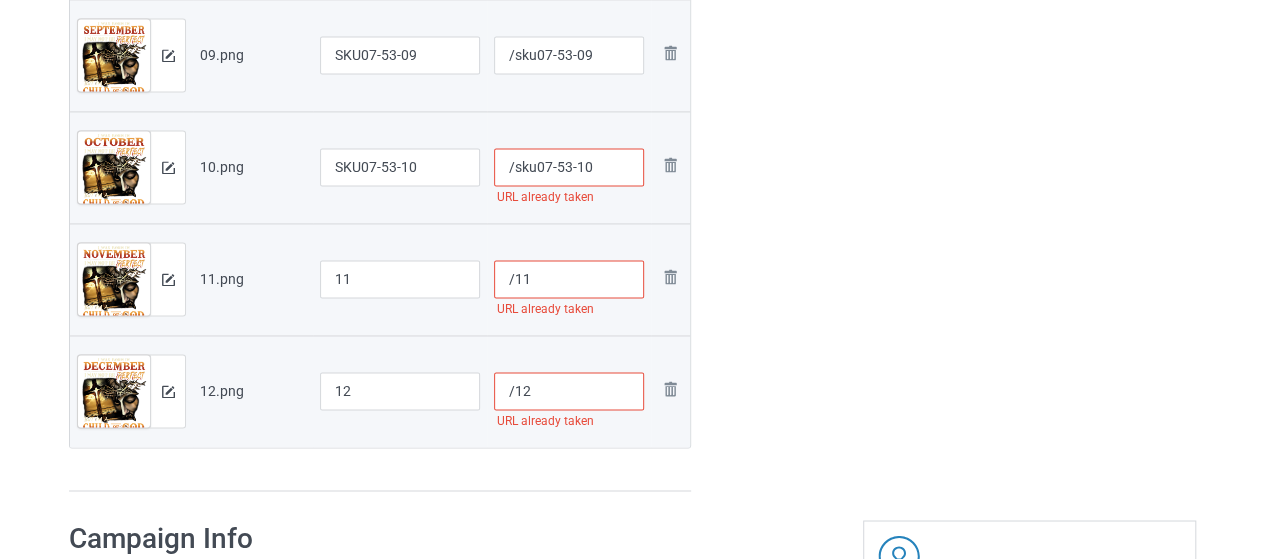 scroll, scrollTop: 1412, scrollLeft: 0, axis: vertical 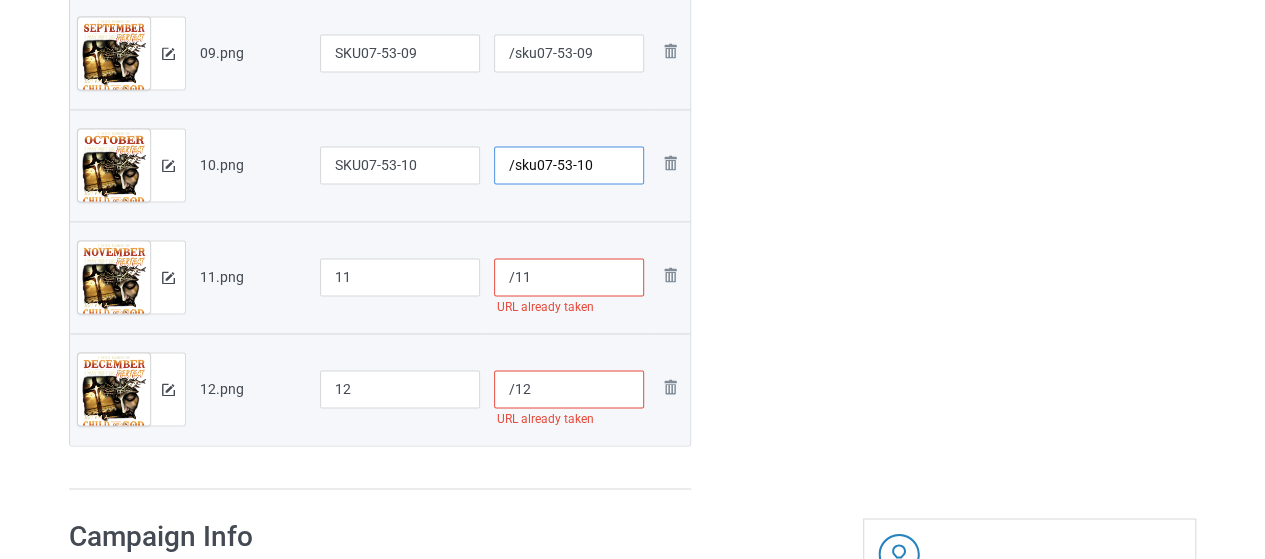 type on "/sku07-53-10" 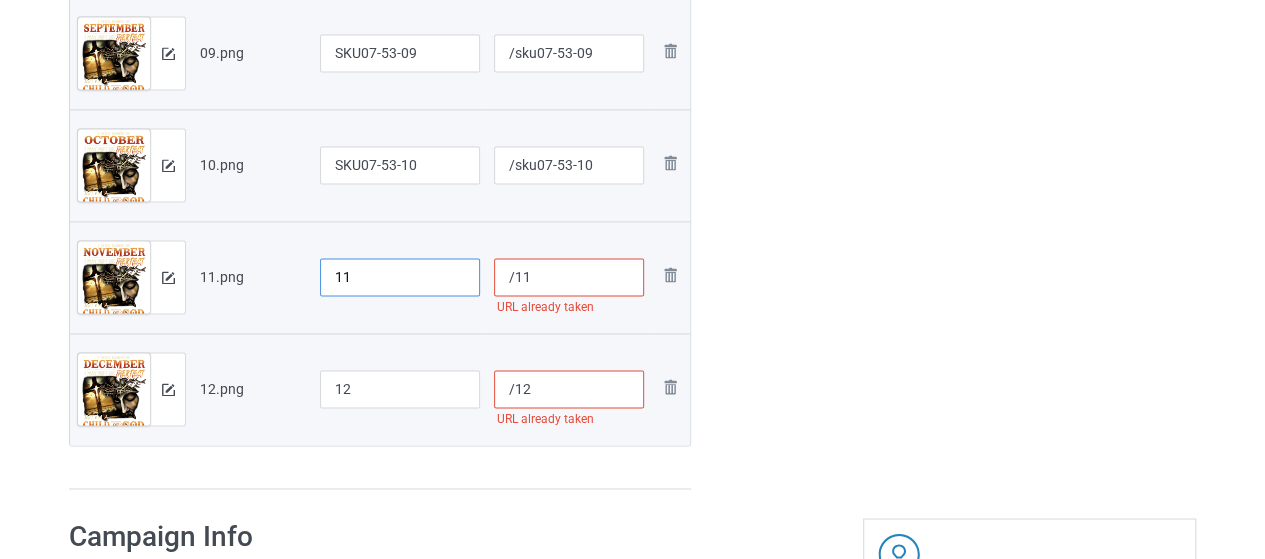 click on "11" at bounding box center [400, 277] 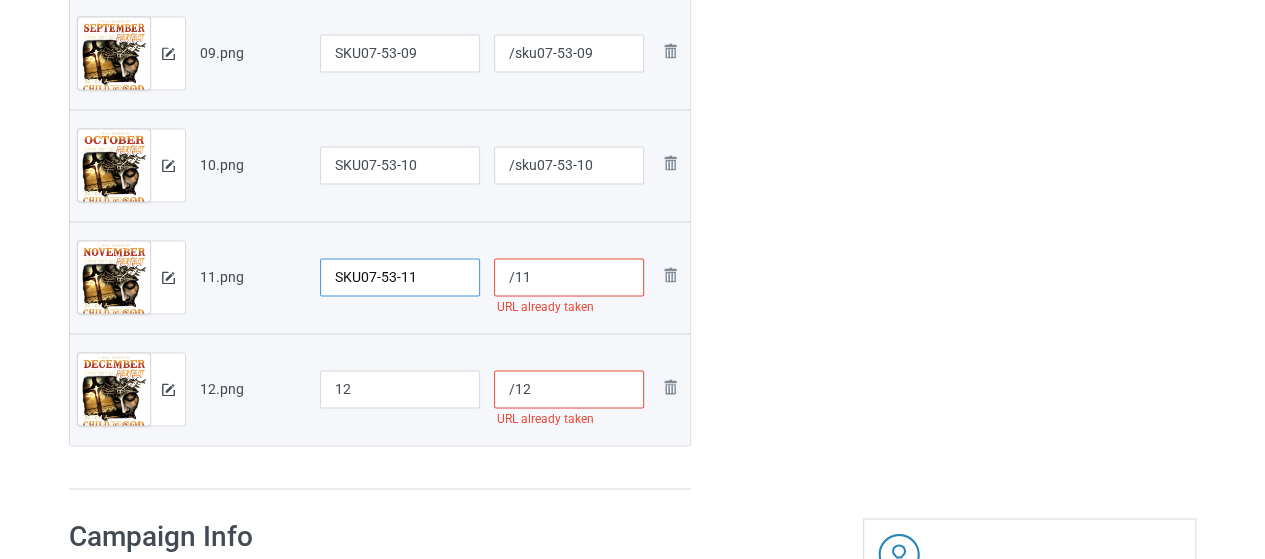 type on "SKU07-53-11" 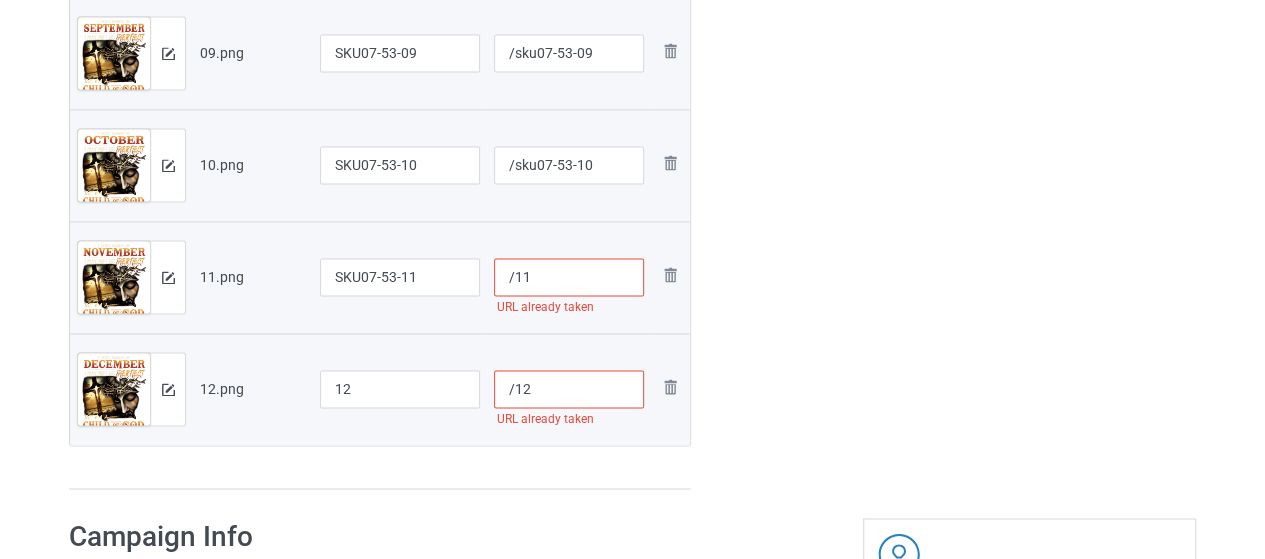 click on "/11" at bounding box center [569, 277] 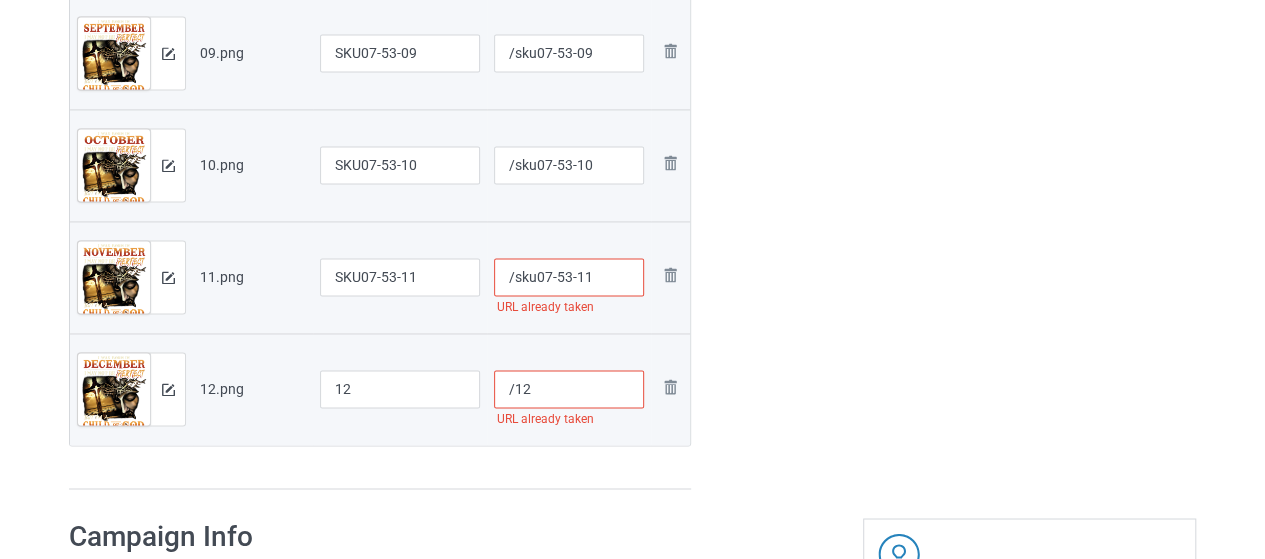 type on "/sku07-53-11" 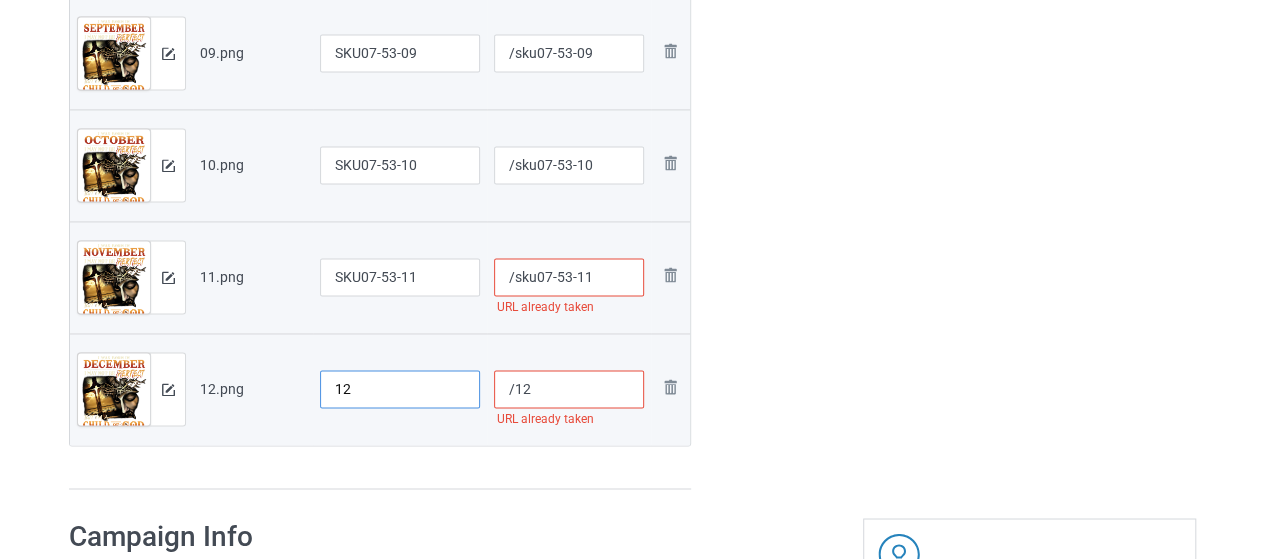click on "12" at bounding box center (400, 389) 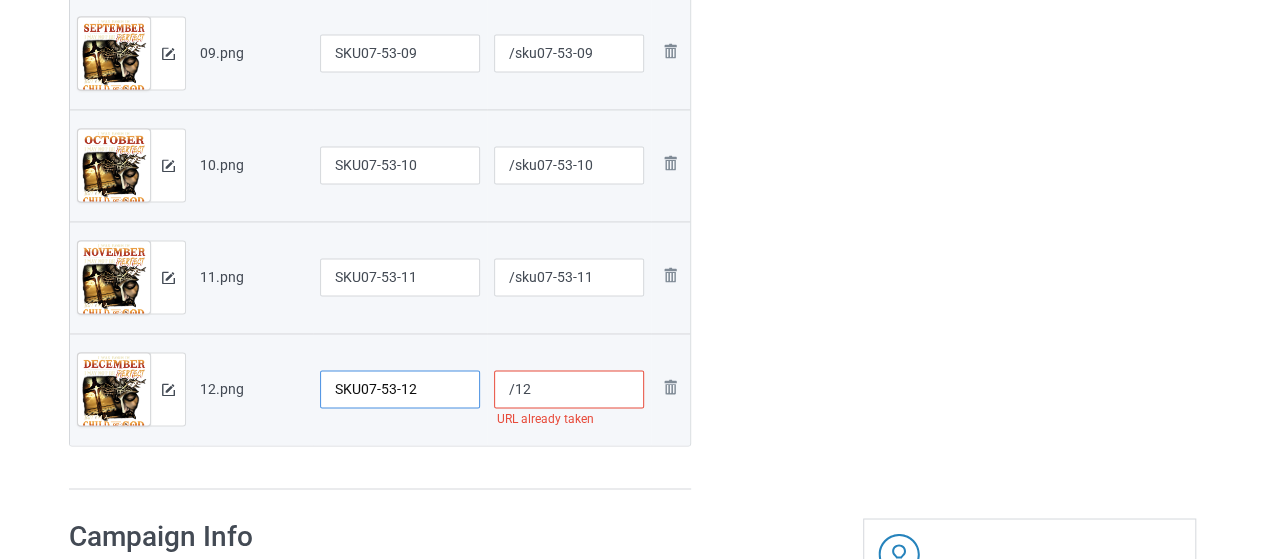 type on "SKU07-53-12" 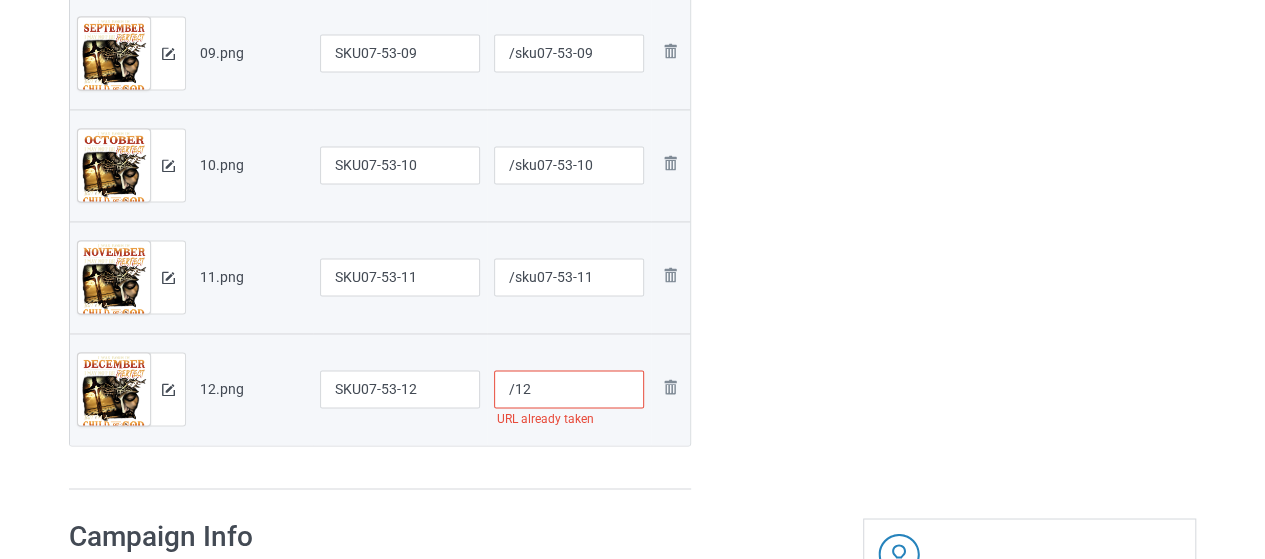 click on "/12" at bounding box center (569, 389) 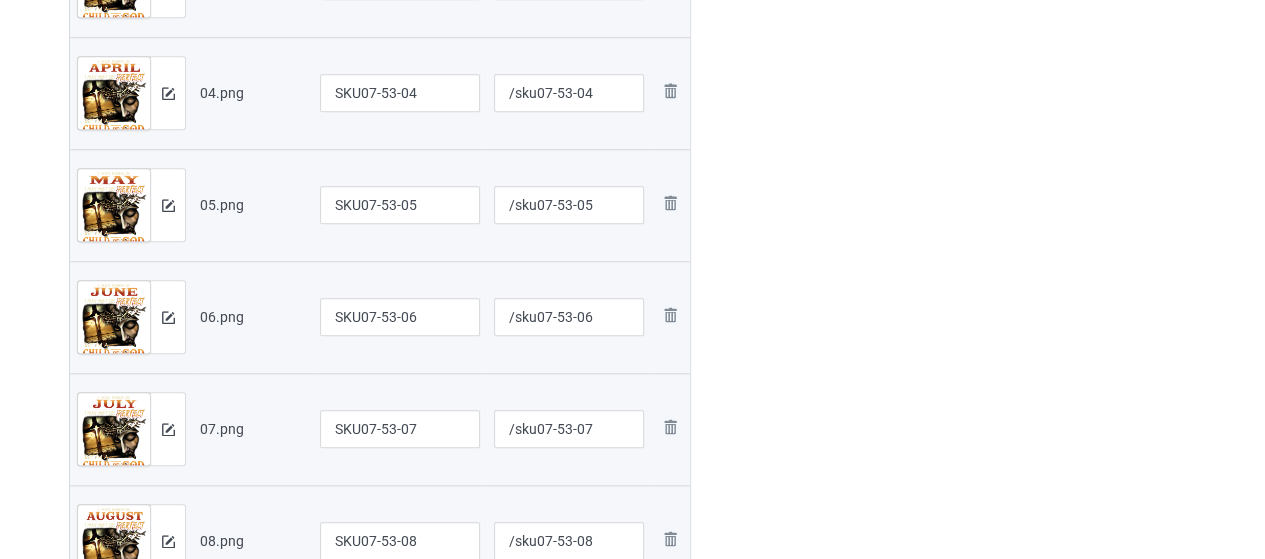 scroll, scrollTop: 312, scrollLeft: 0, axis: vertical 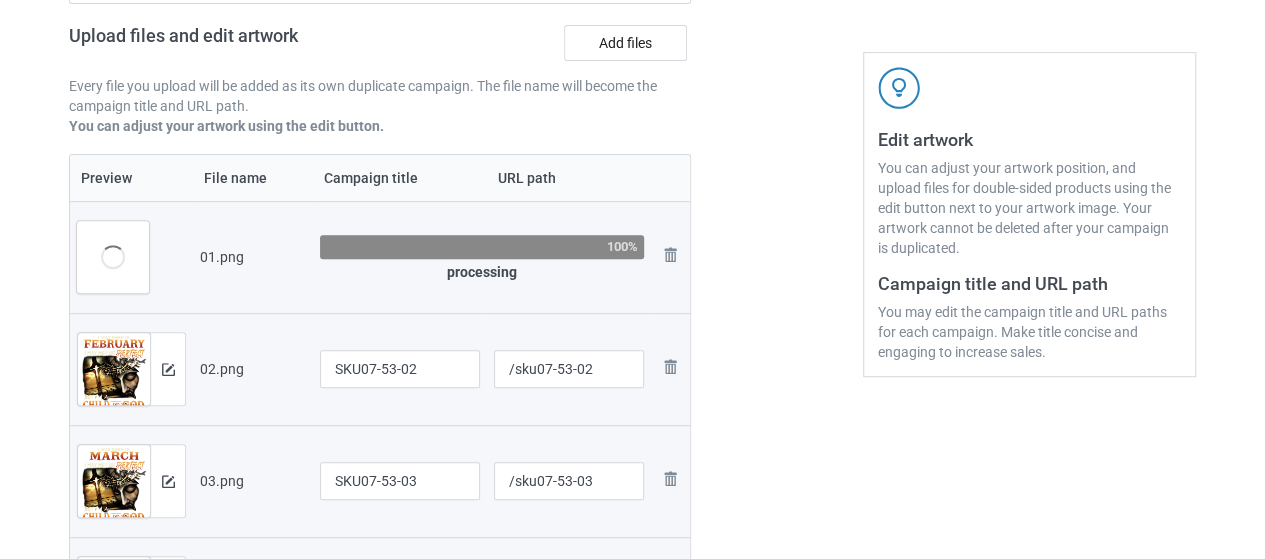 type on "/sku07-53-12" 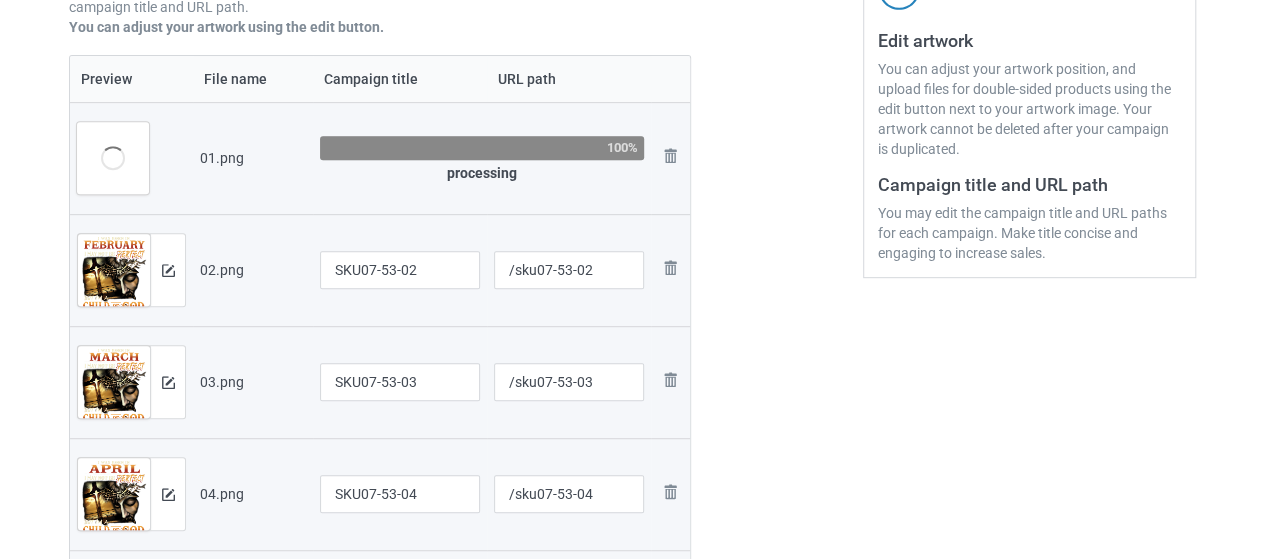 scroll, scrollTop: 412, scrollLeft: 0, axis: vertical 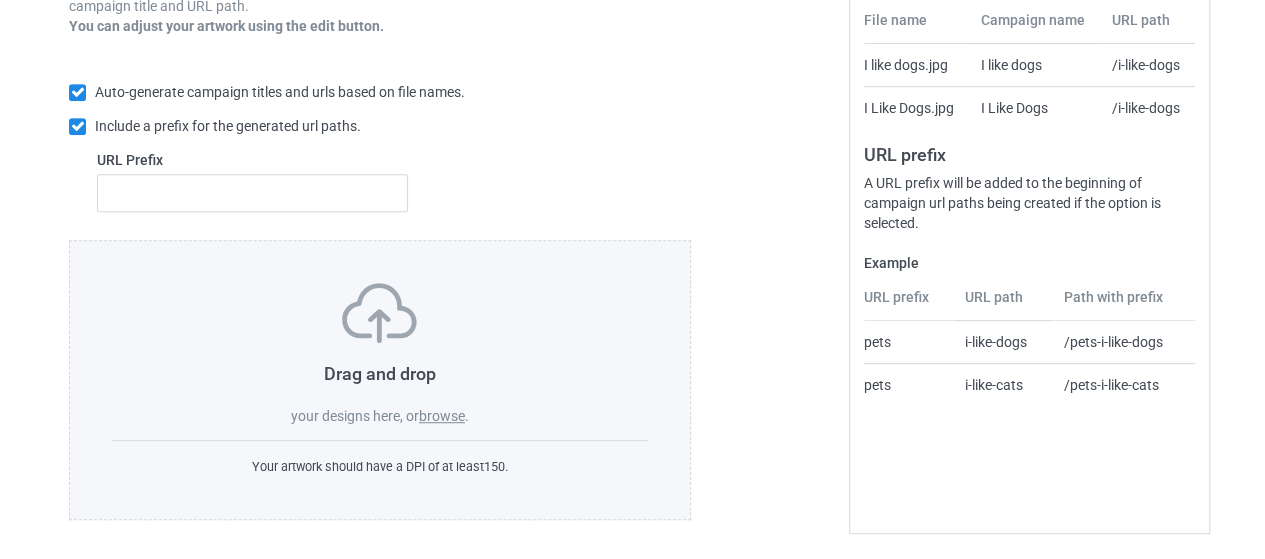 click on "browse" at bounding box center [442, 416] 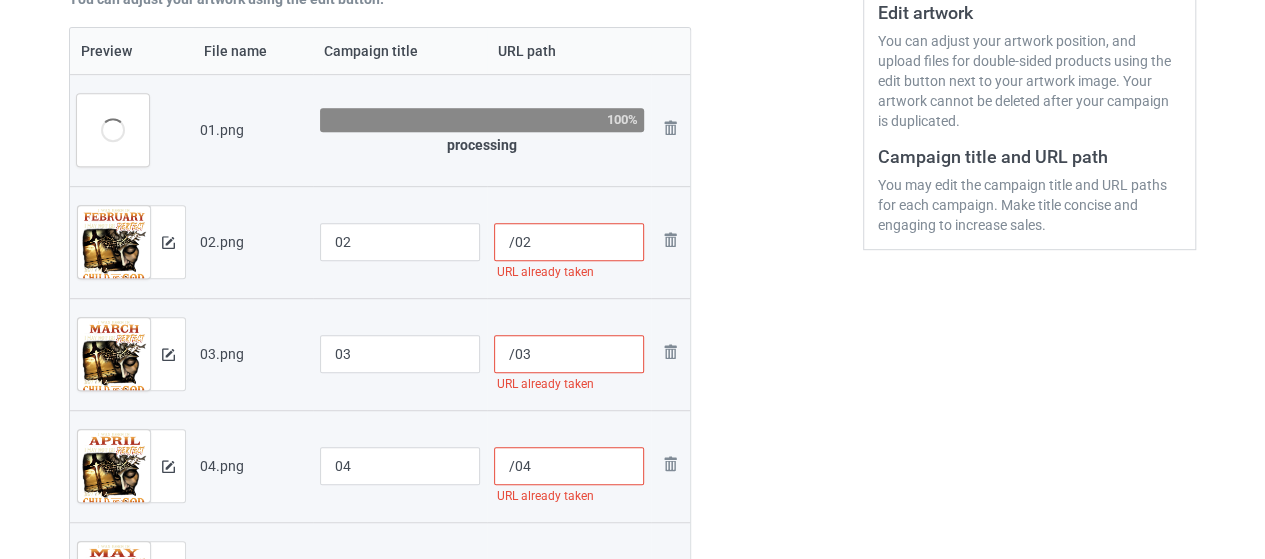 scroll, scrollTop: 212, scrollLeft: 0, axis: vertical 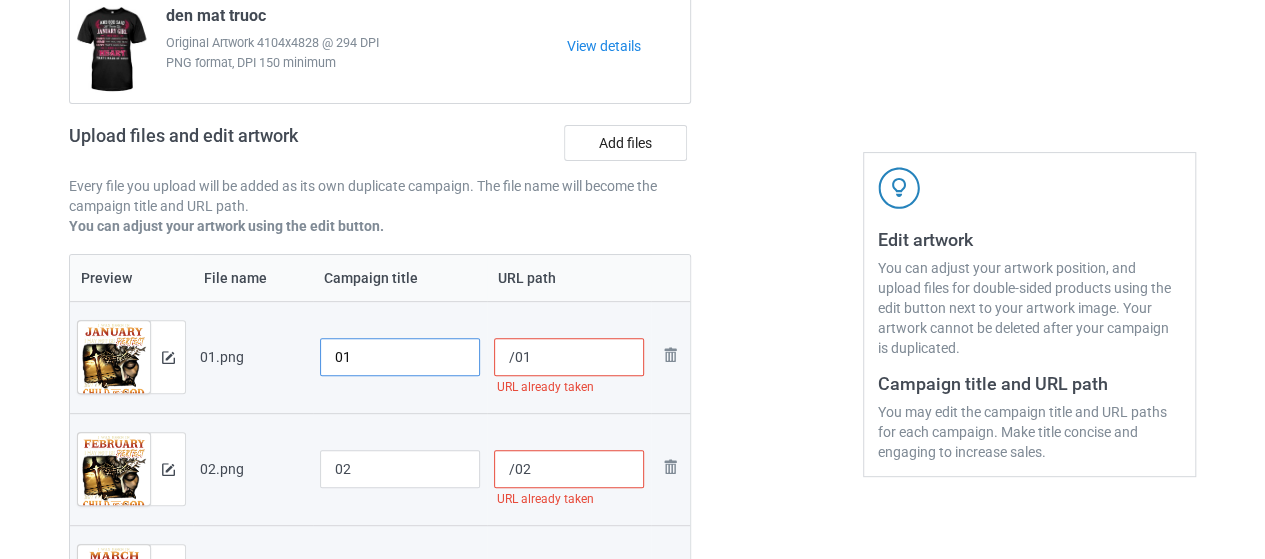 drag, startPoint x: 328, startPoint y: 353, endPoint x: 366, endPoint y: 334, distance: 42.48529 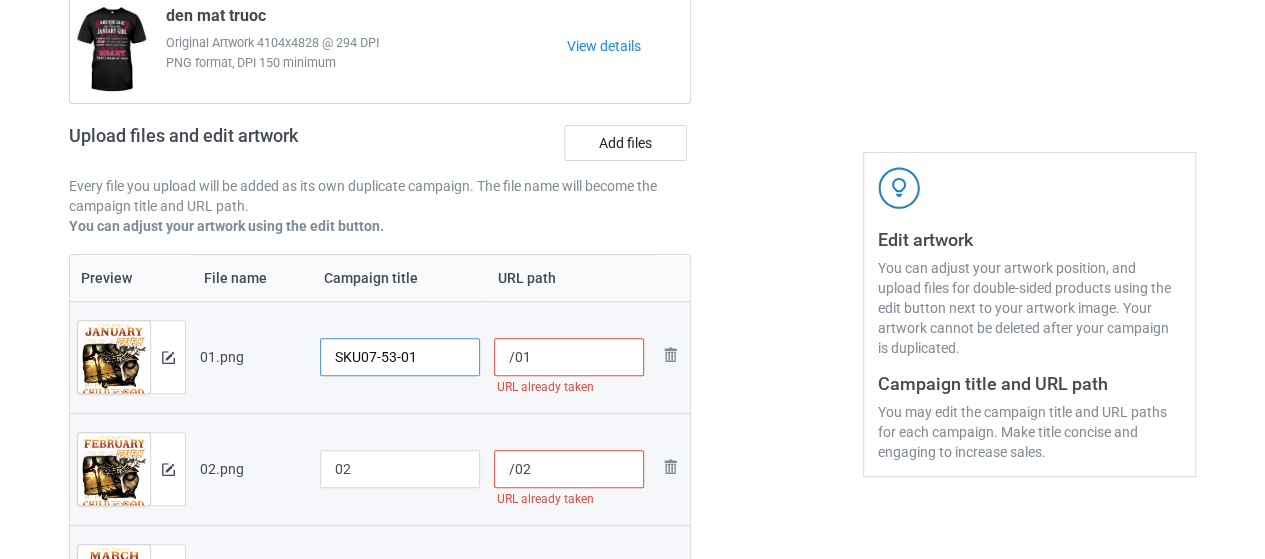 type on "SKU07-53-01" 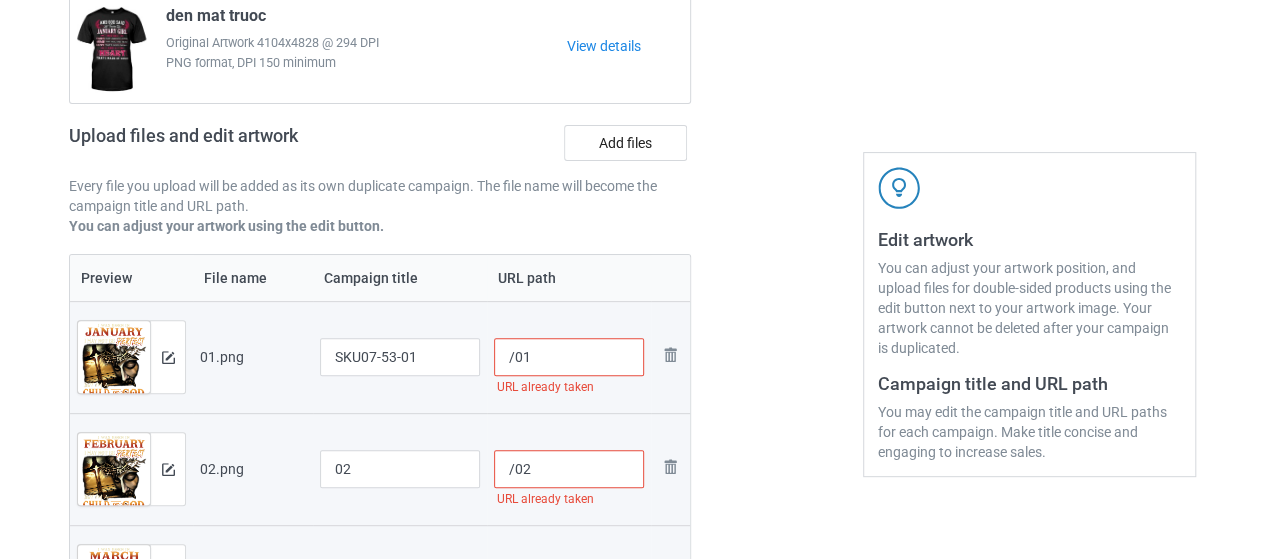 click on "/01" at bounding box center [569, 357] 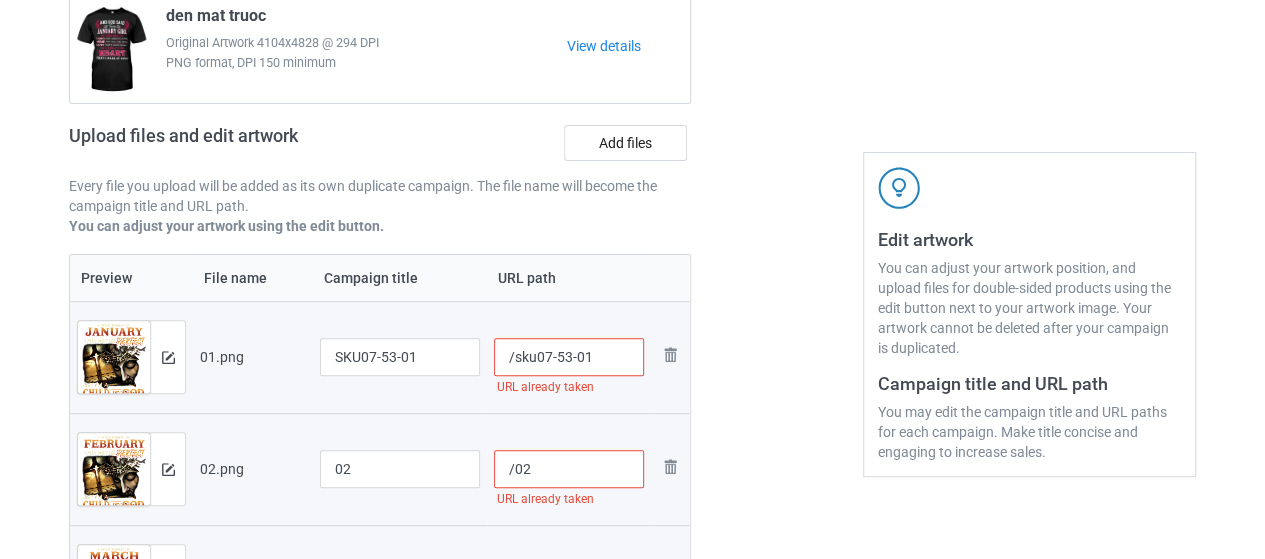 type on "/sku07-53-01" 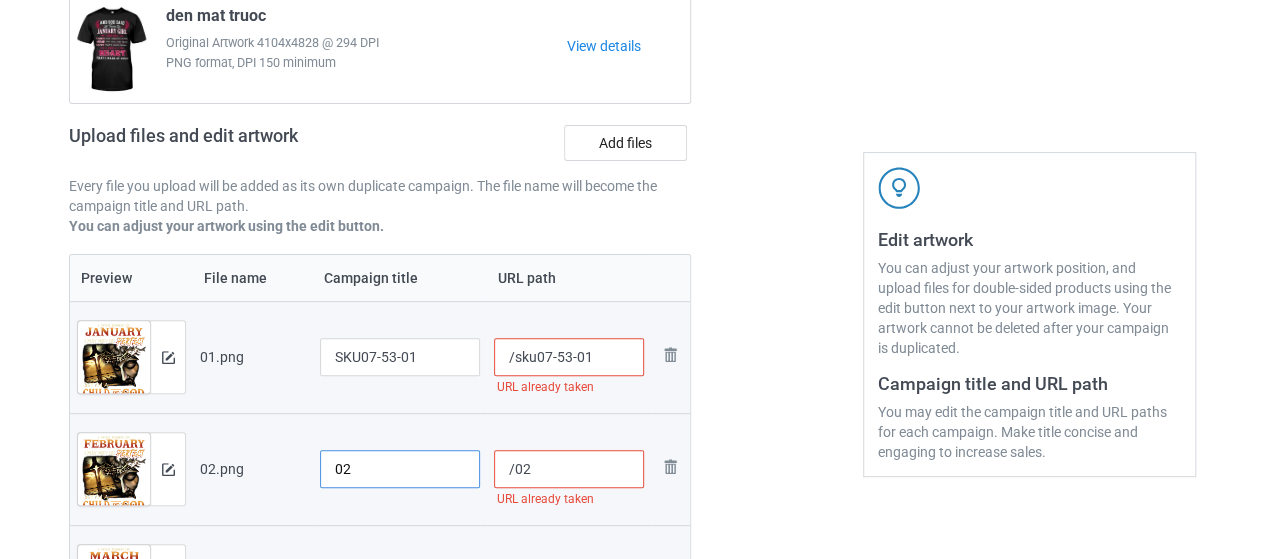 click on "02" at bounding box center [400, 469] 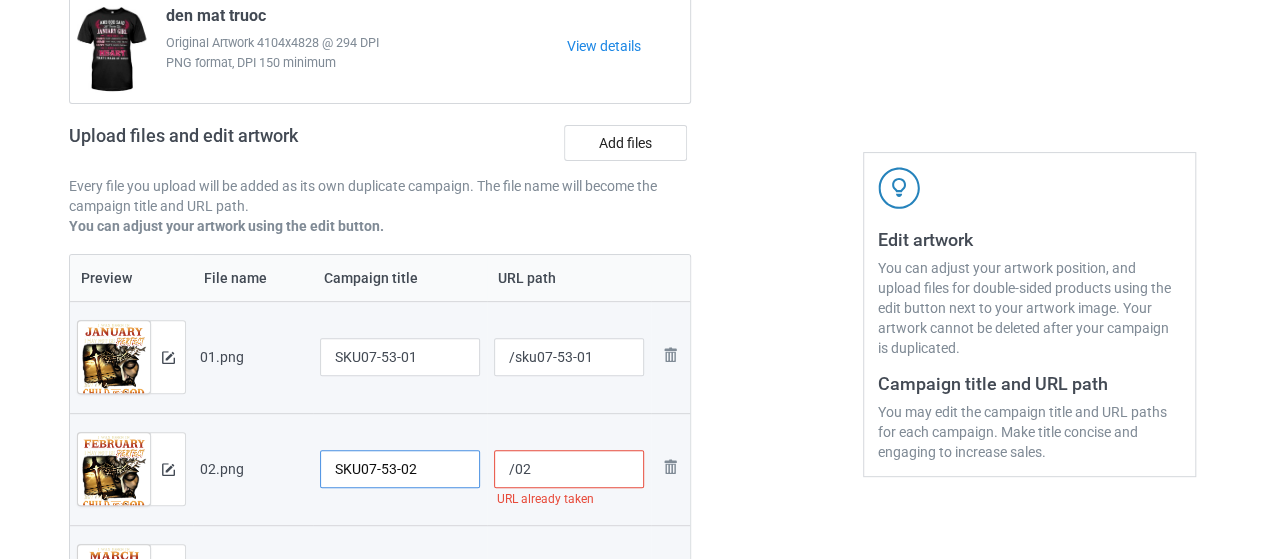 type on "SKU07-53-02" 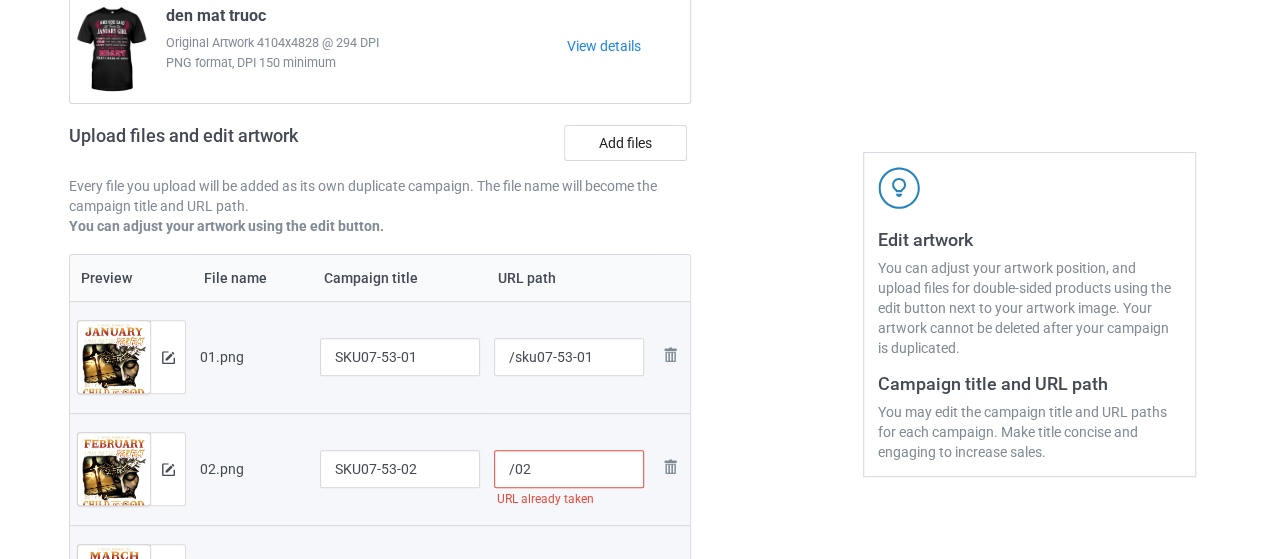 click on "/02" at bounding box center (569, 469) 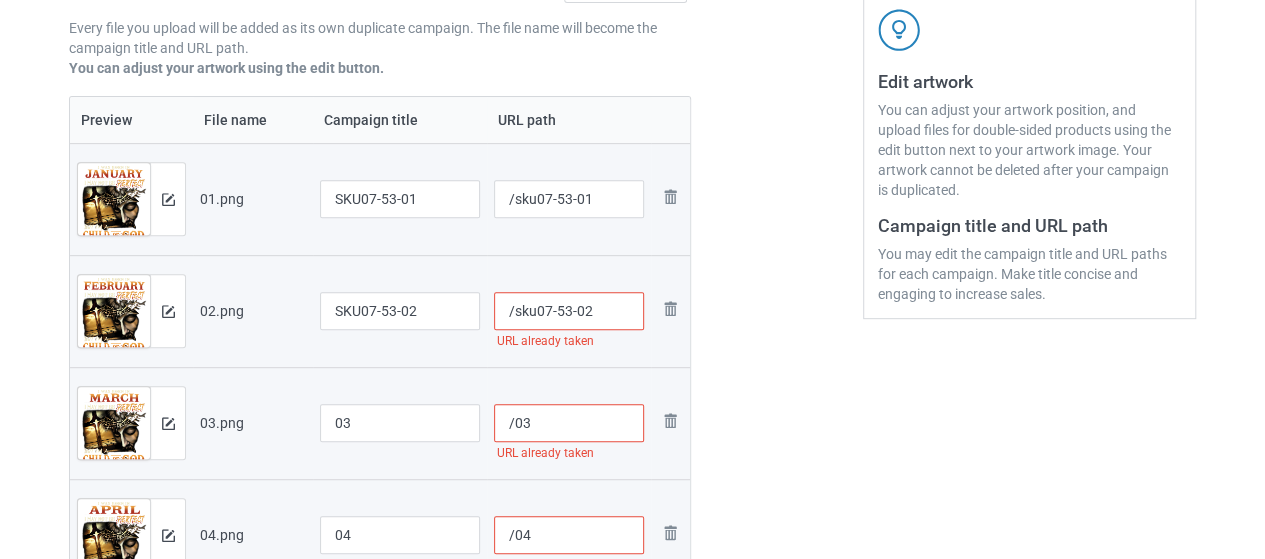 scroll, scrollTop: 412, scrollLeft: 0, axis: vertical 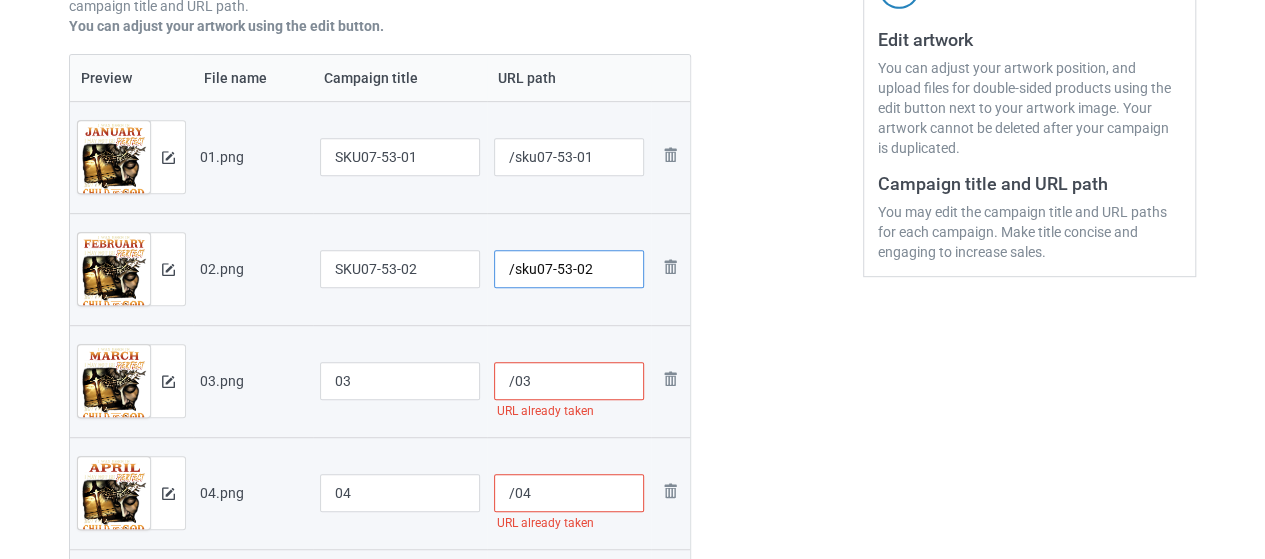 type on "/sku07-53-02" 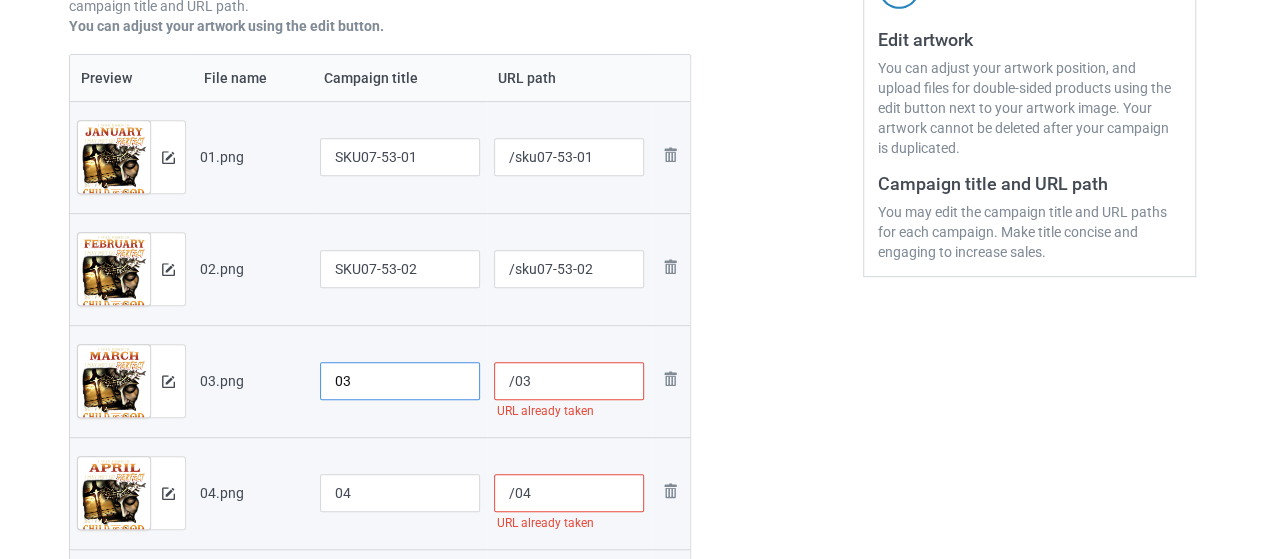 click on "03" at bounding box center [400, 381] 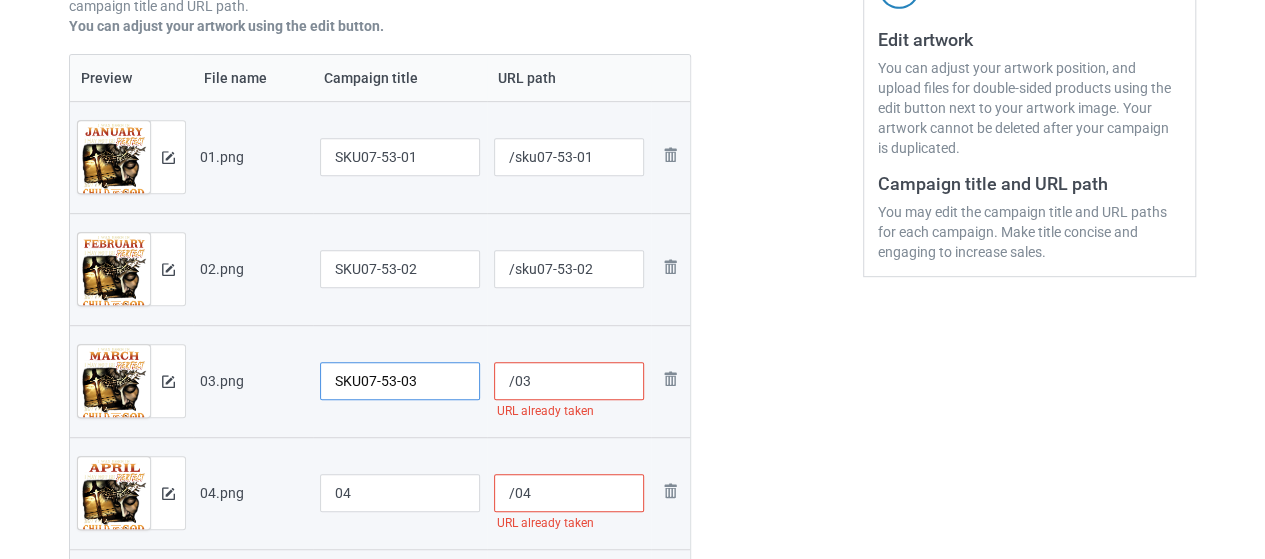 type on "SKU07-53-03" 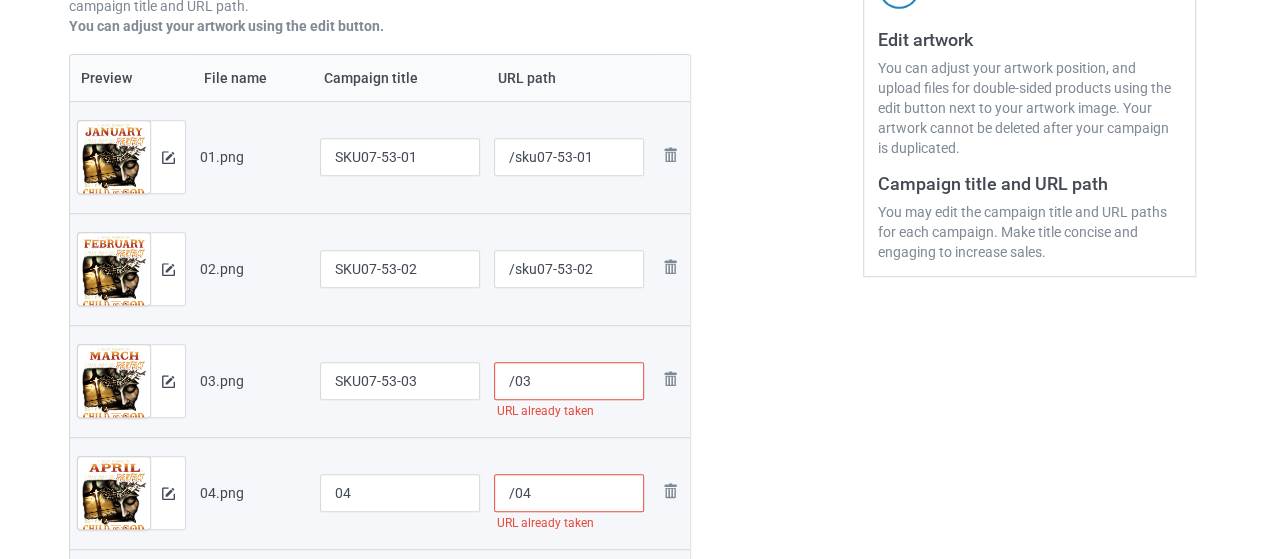 click on "/03" at bounding box center [569, 381] 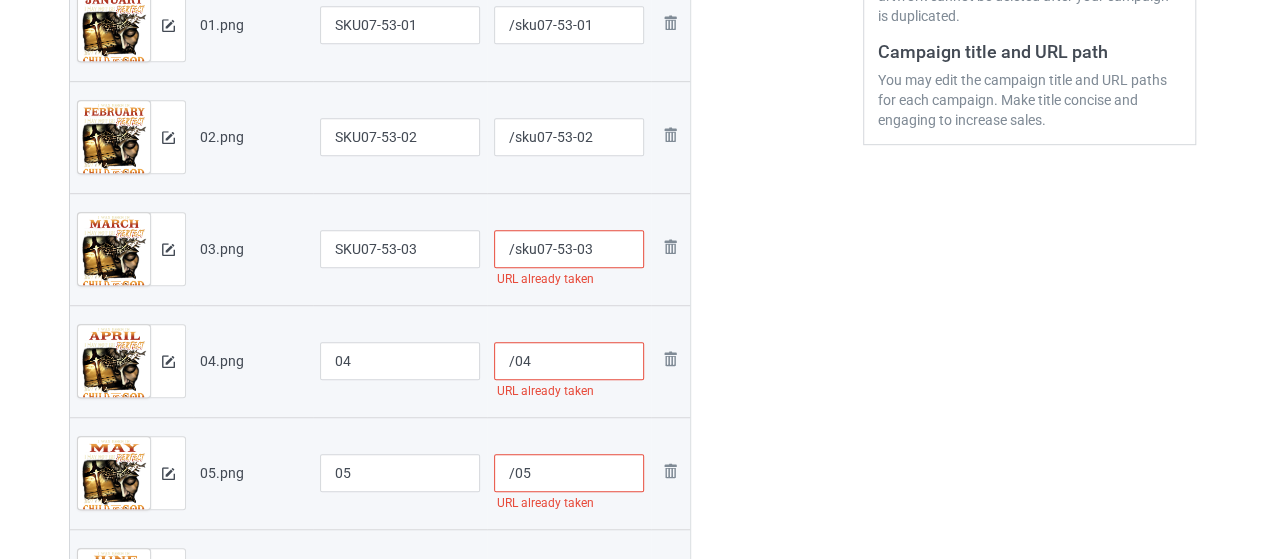 scroll, scrollTop: 612, scrollLeft: 0, axis: vertical 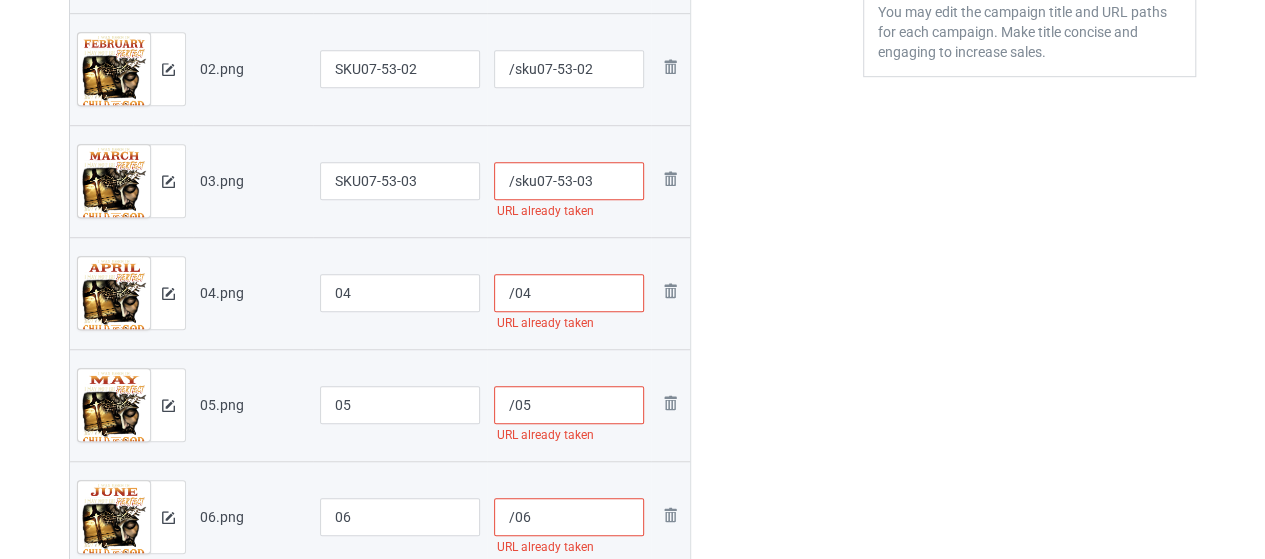 type on "/sku07-53-03" 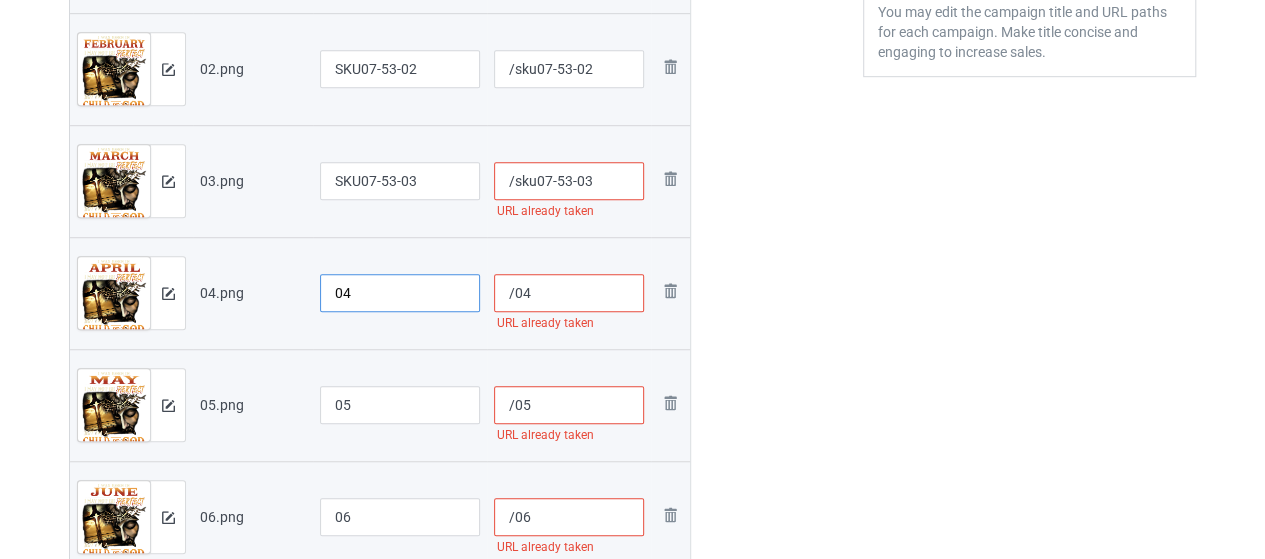 click on "04" at bounding box center (400, 293) 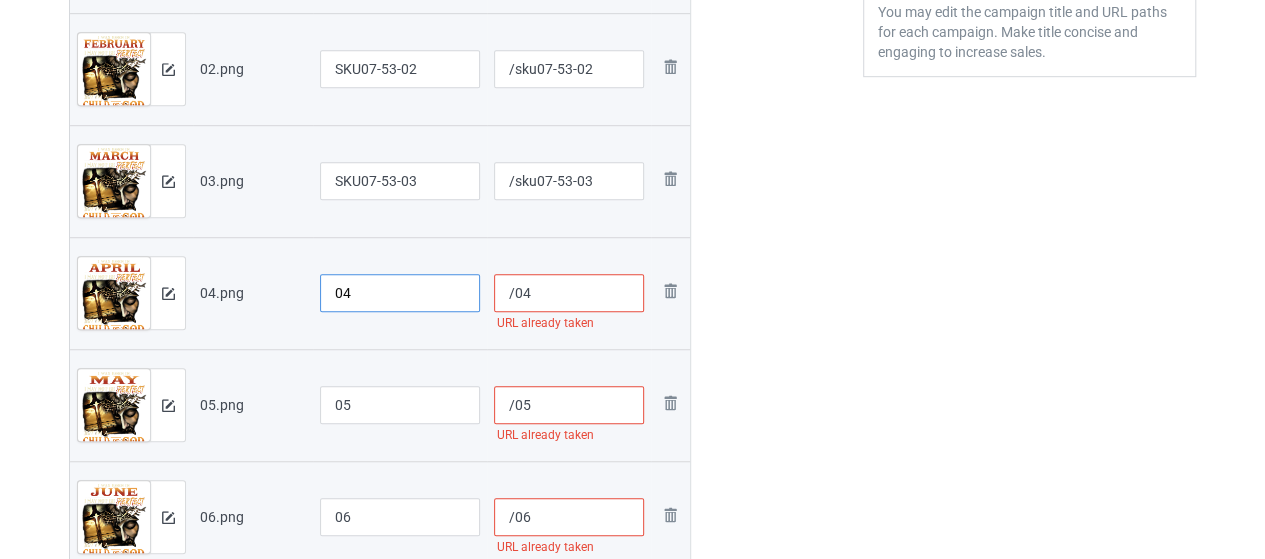 paste on "SKU07-53-" 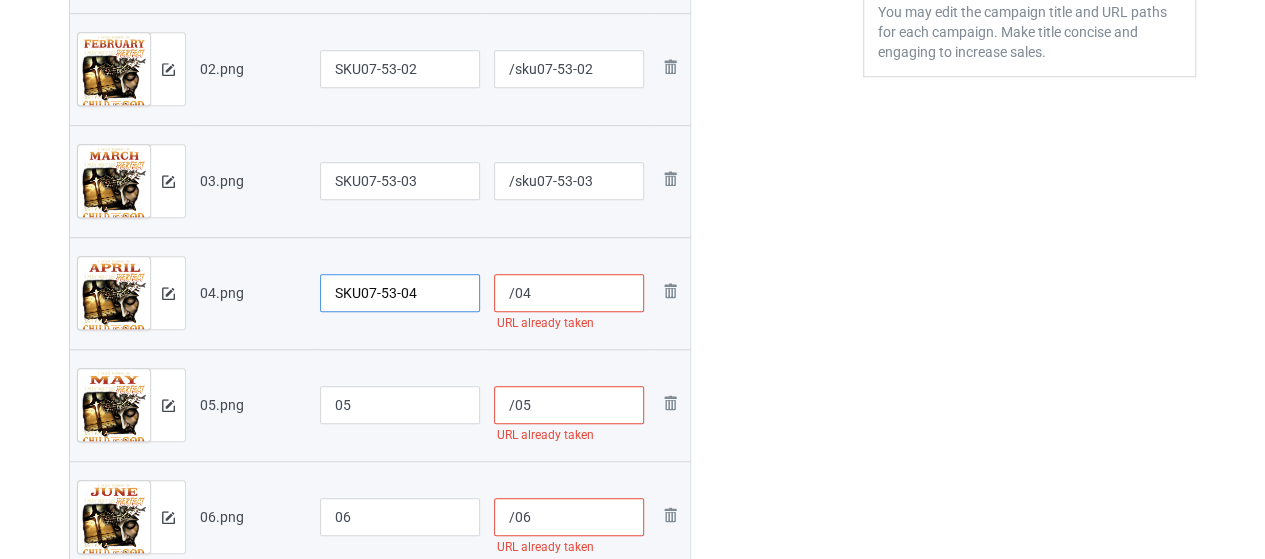 type on "SKU07-53-04" 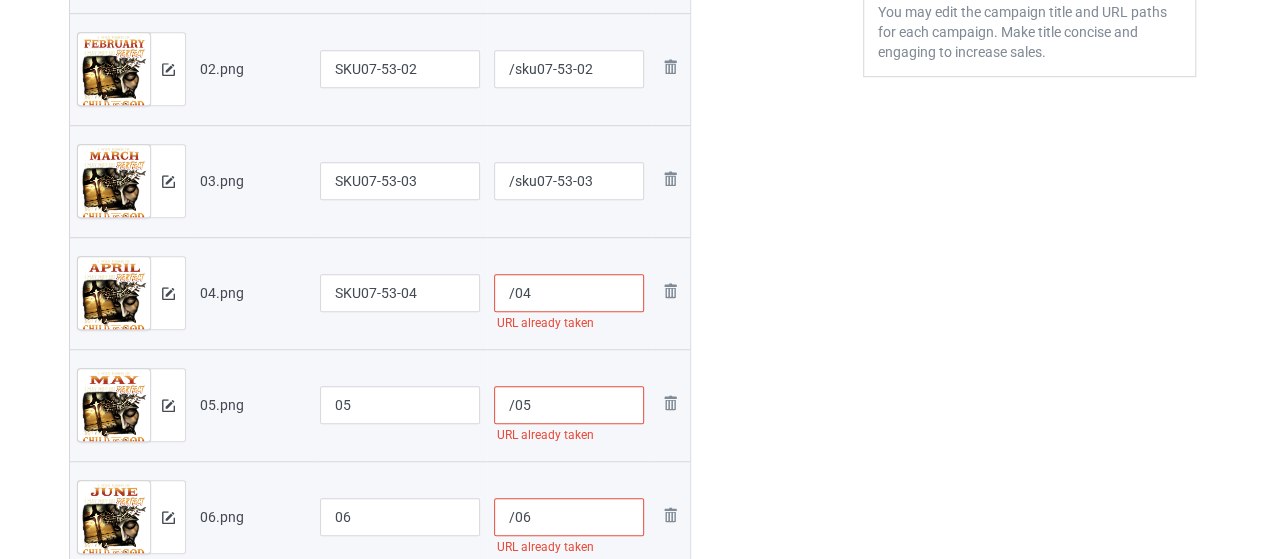 click on "/04" at bounding box center [569, 293] 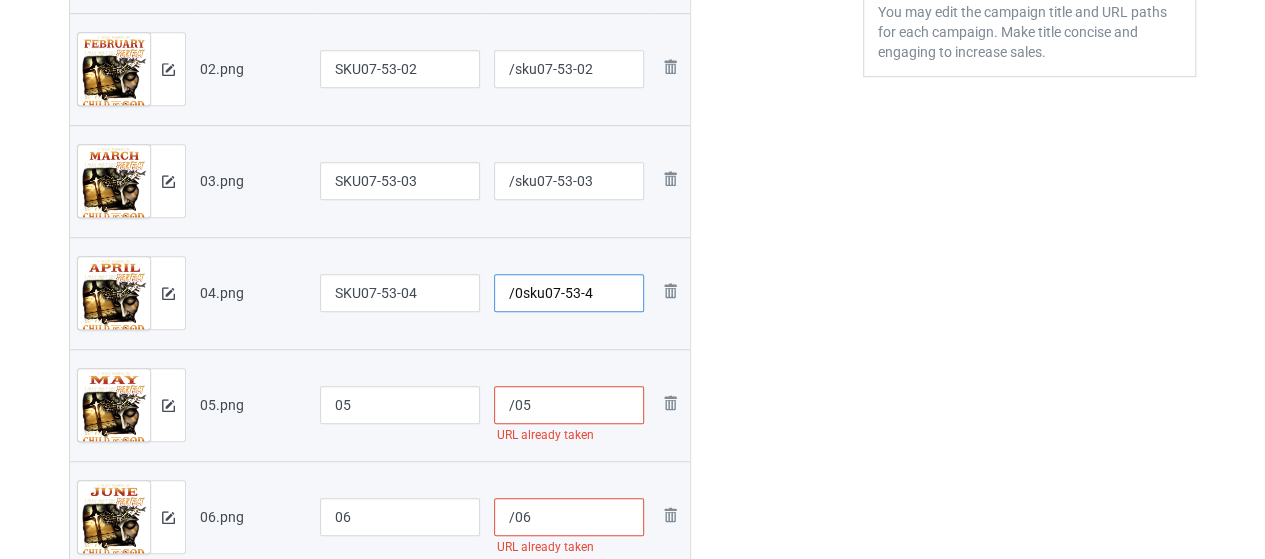 click on "/0sku07-53-4" at bounding box center (569, 293) 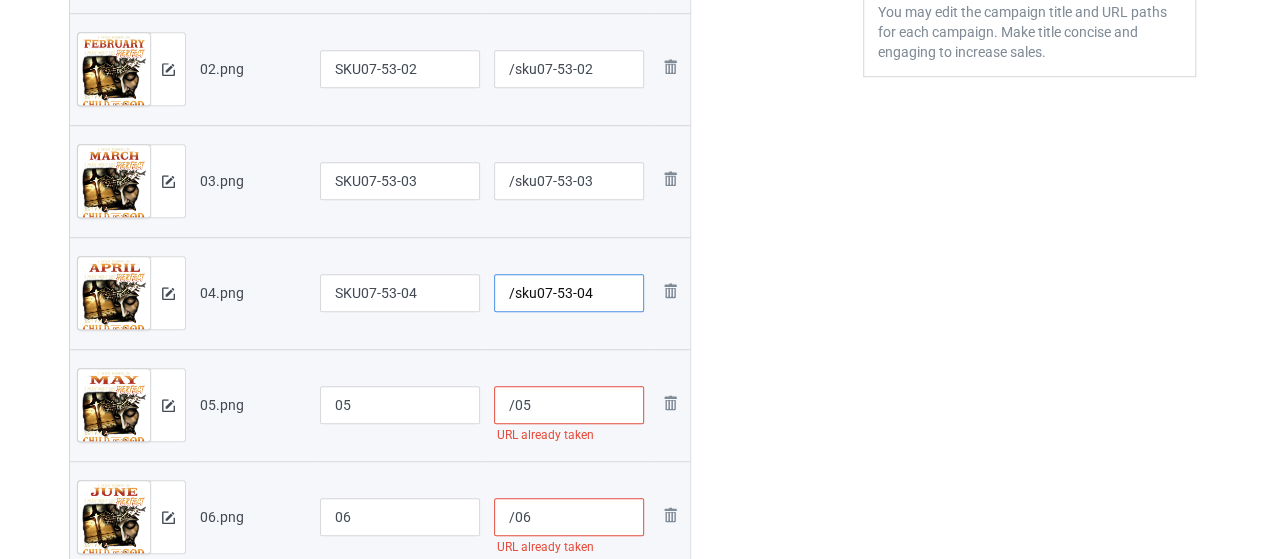 type on "/sku07-53-04" 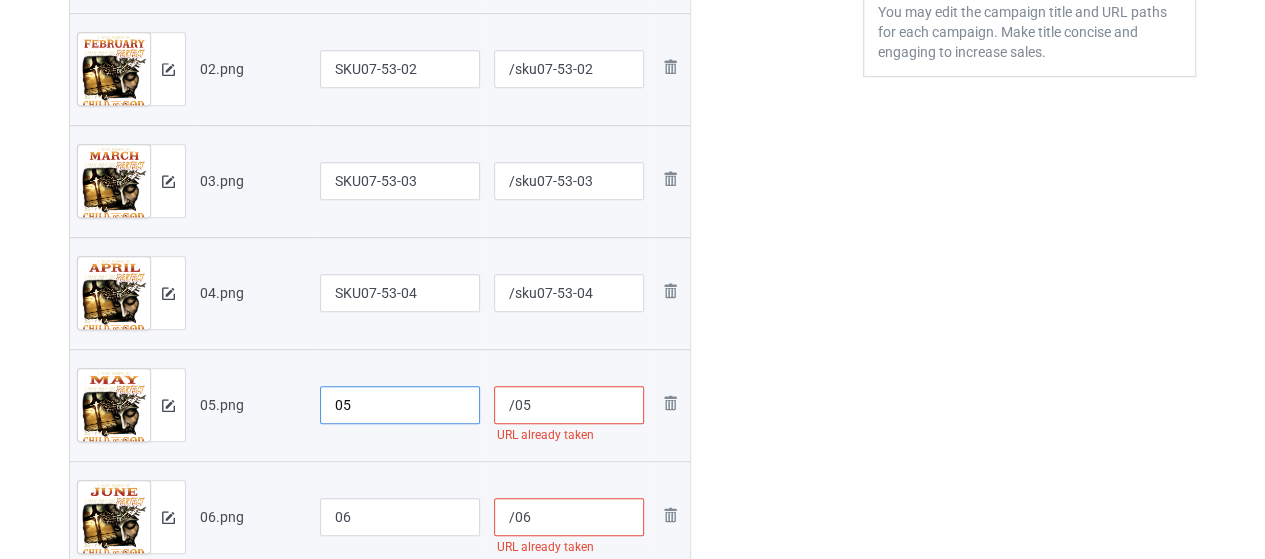click on "05" at bounding box center [400, 405] 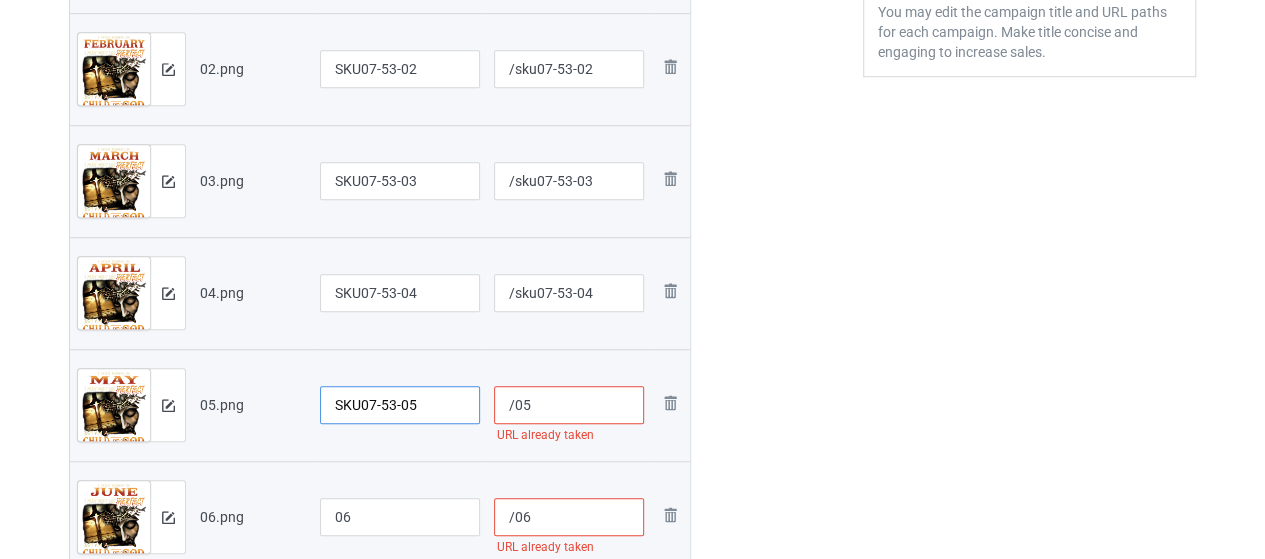 type on "SKU07-53-05" 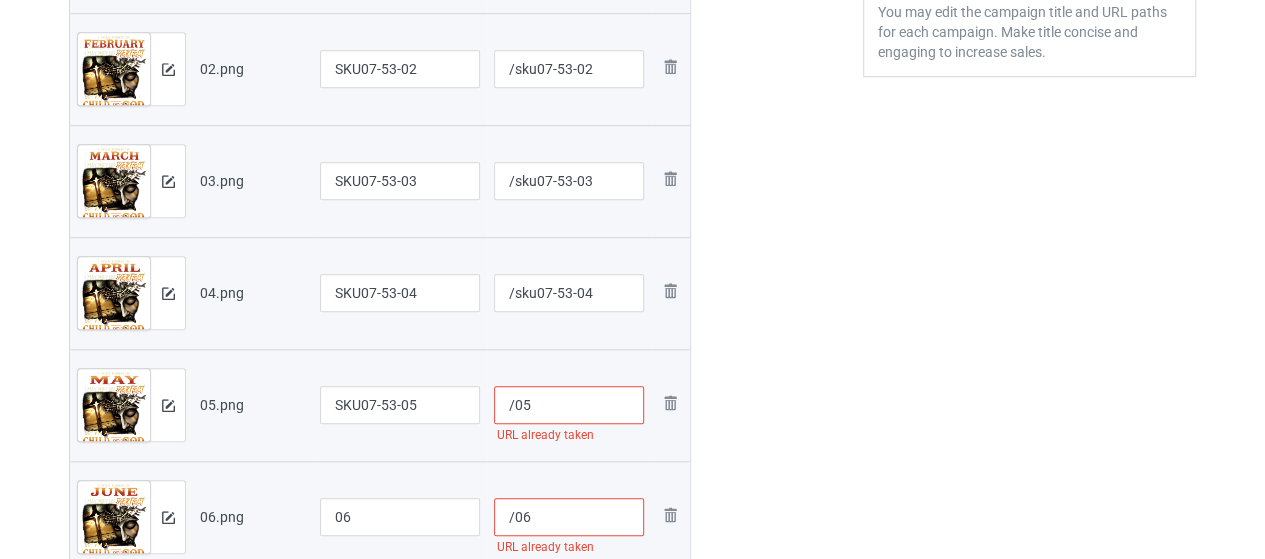 drag, startPoint x: 514, startPoint y: 402, endPoint x: 554, endPoint y: 389, distance: 42.059483 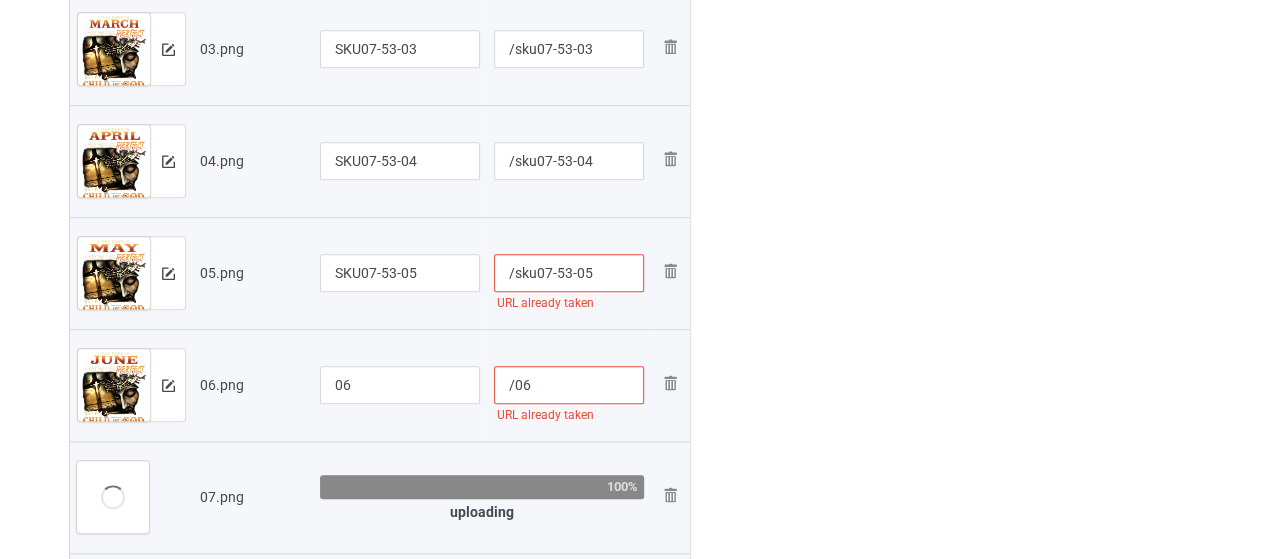 scroll, scrollTop: 812, scrollLeft: 0, axis: vertical 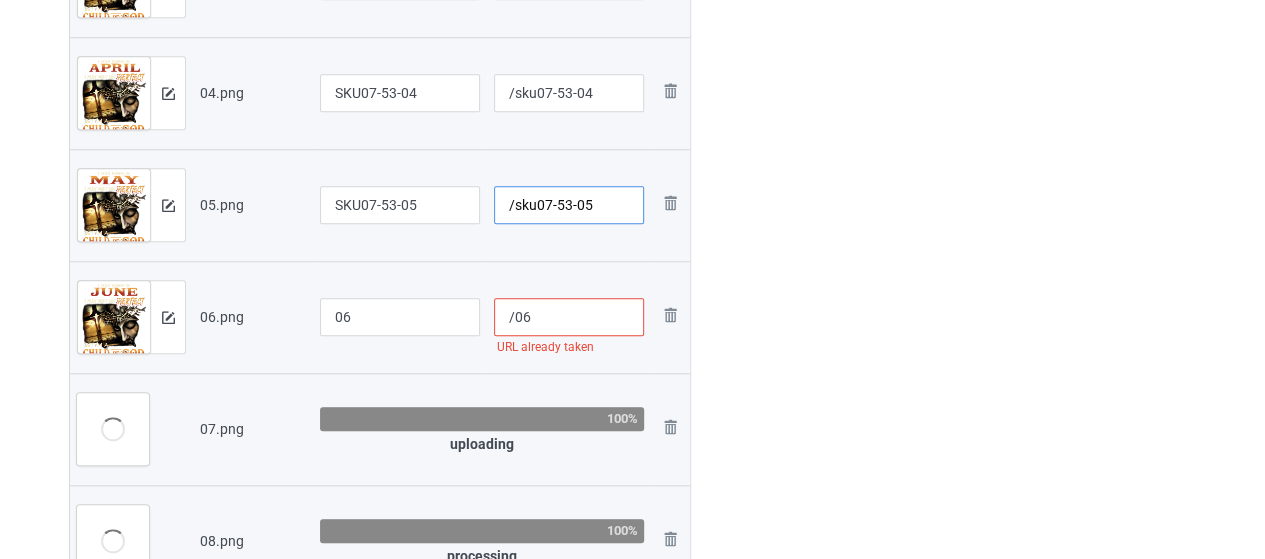 type on "/sku07-53-05" 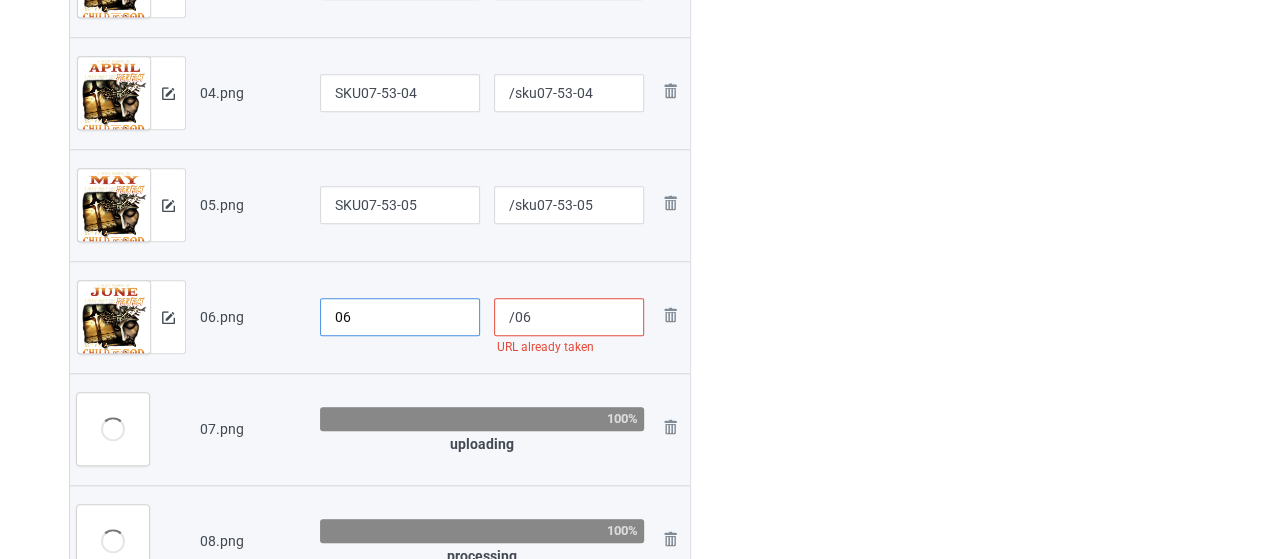 click on "06" at bounding box center [400, 317] 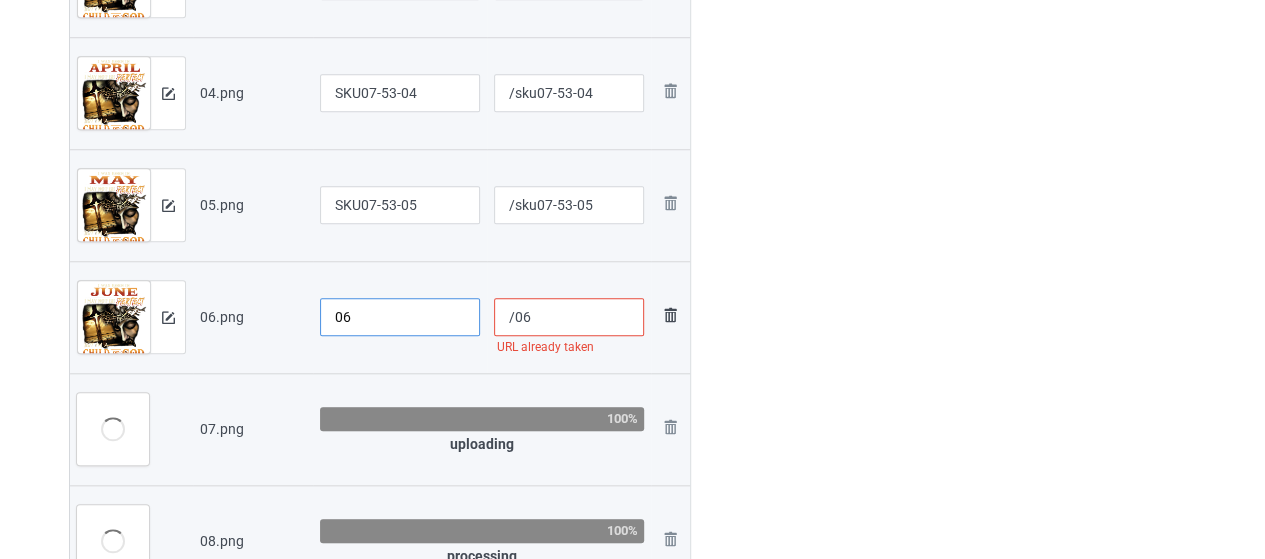 paste on "SKU07-53-" 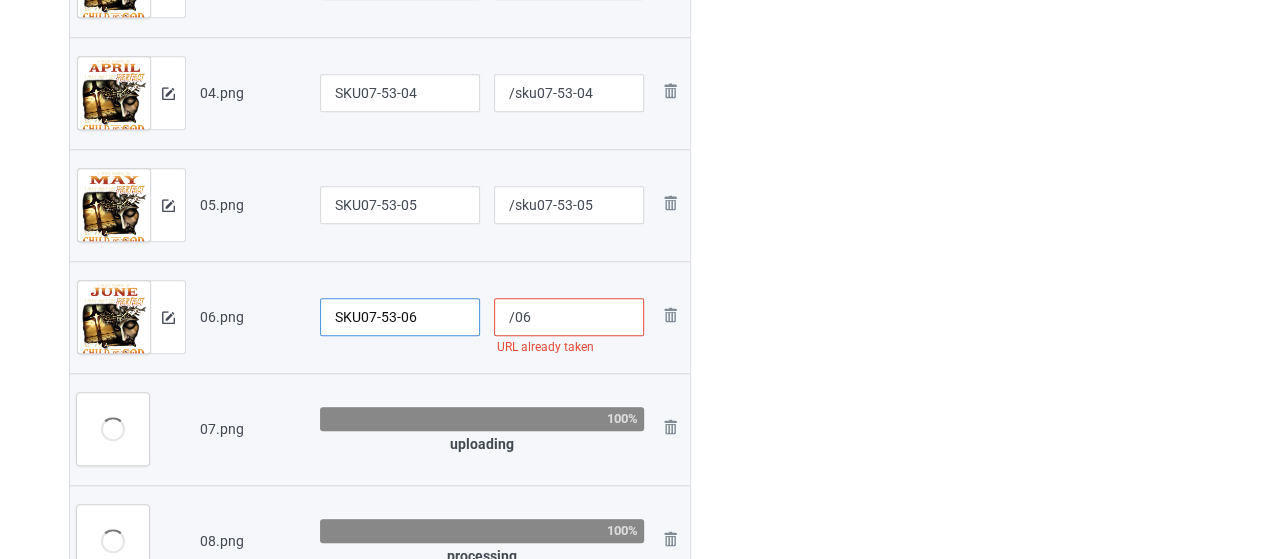type on "SKU07-53-06" 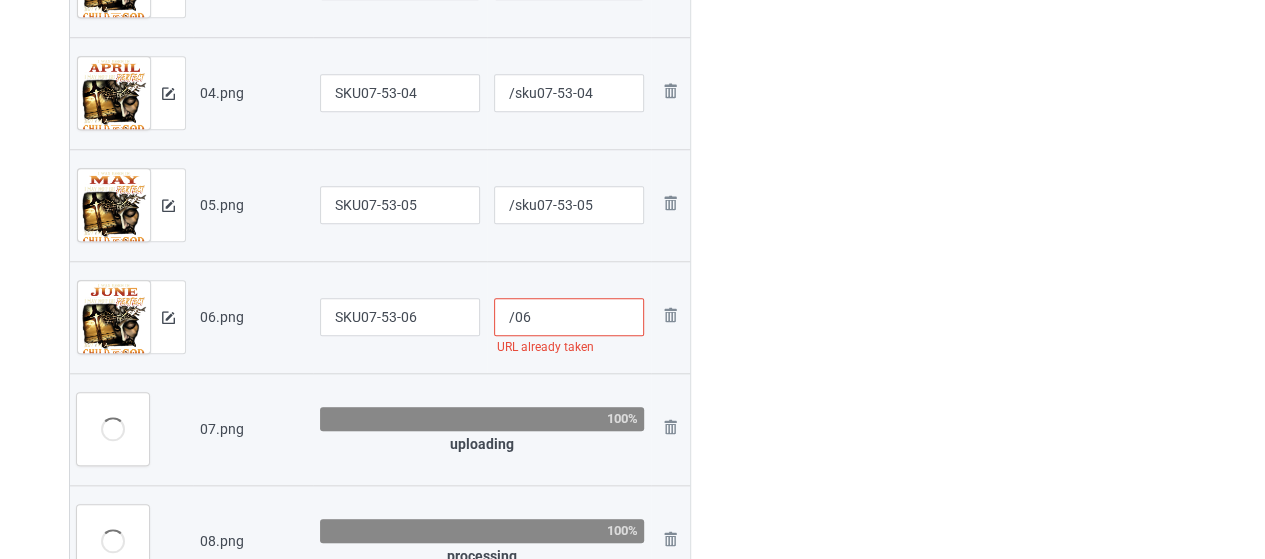 click on "/06" at bounding box center [569, 317] 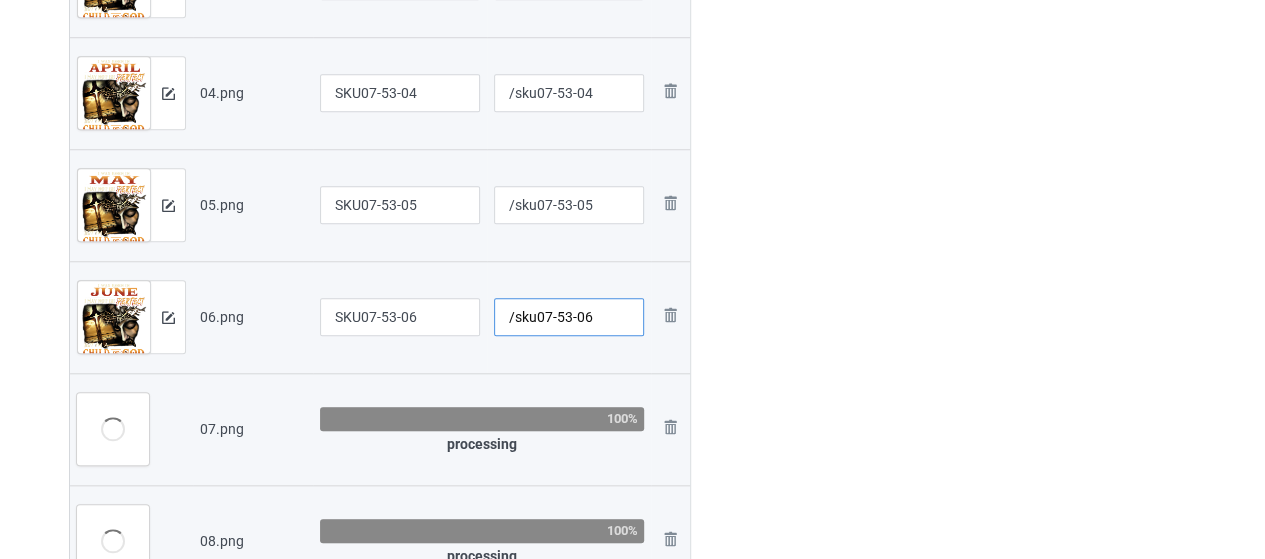 type on "/sku07-53-4" 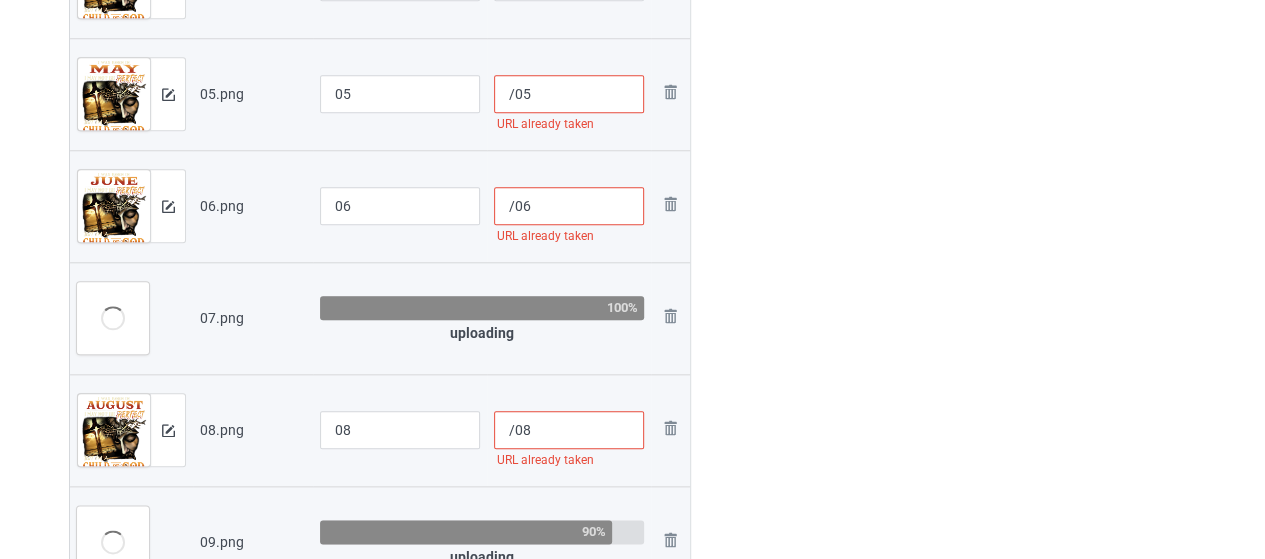 scroll, scrollTop: 1012, scrollLeft: 0, axis: vertical 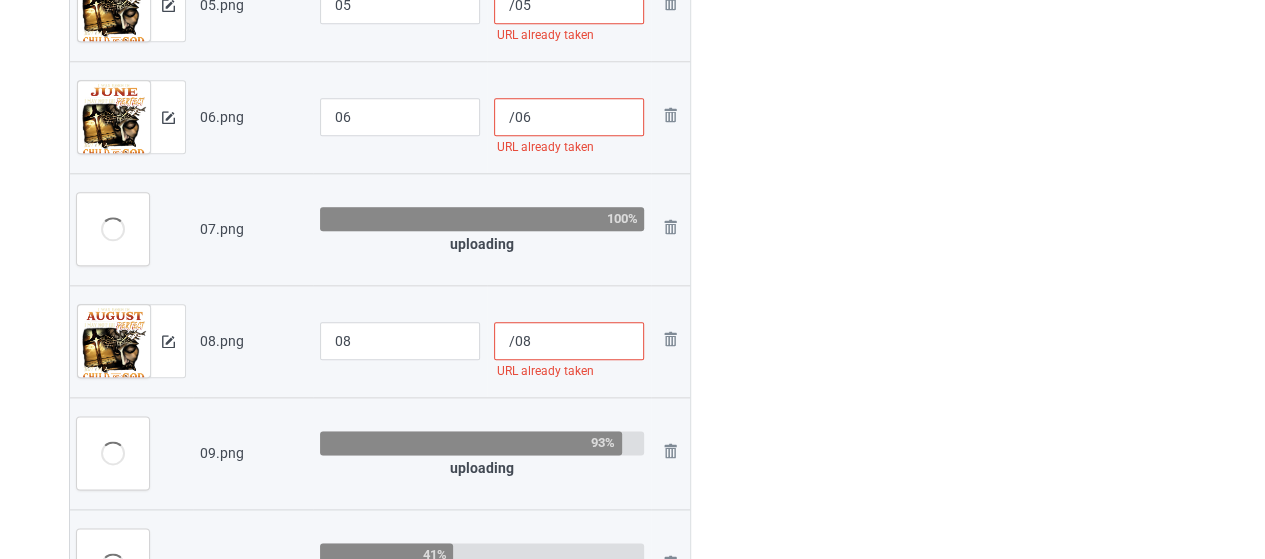 type on "/sku07-53-04" 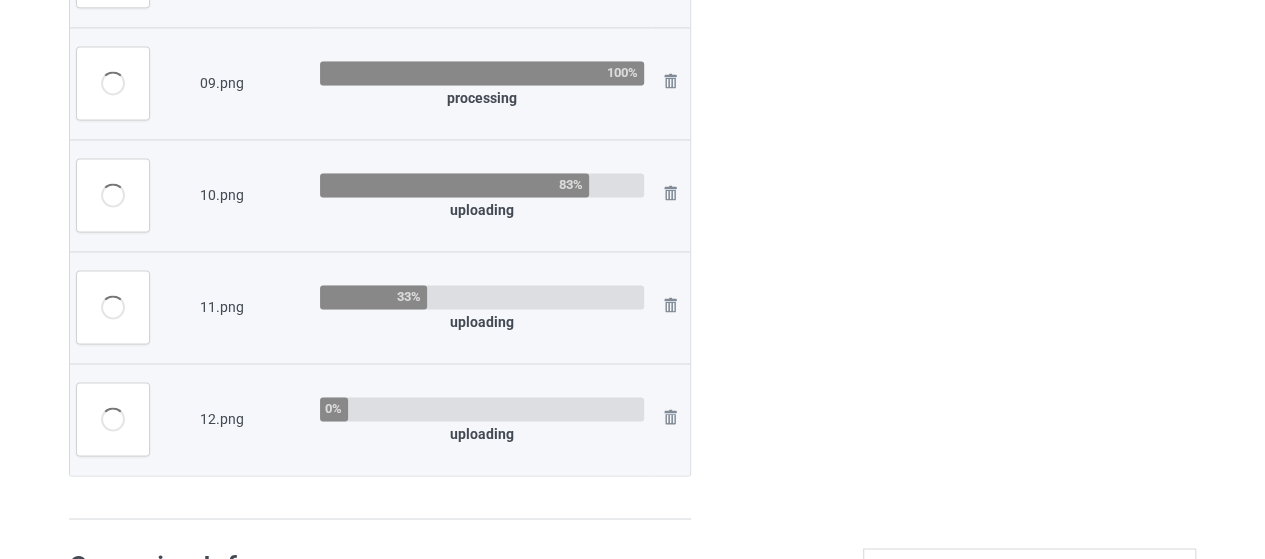 scroll, scrollTop: 912, scrollLeft: 0, axis: vertical 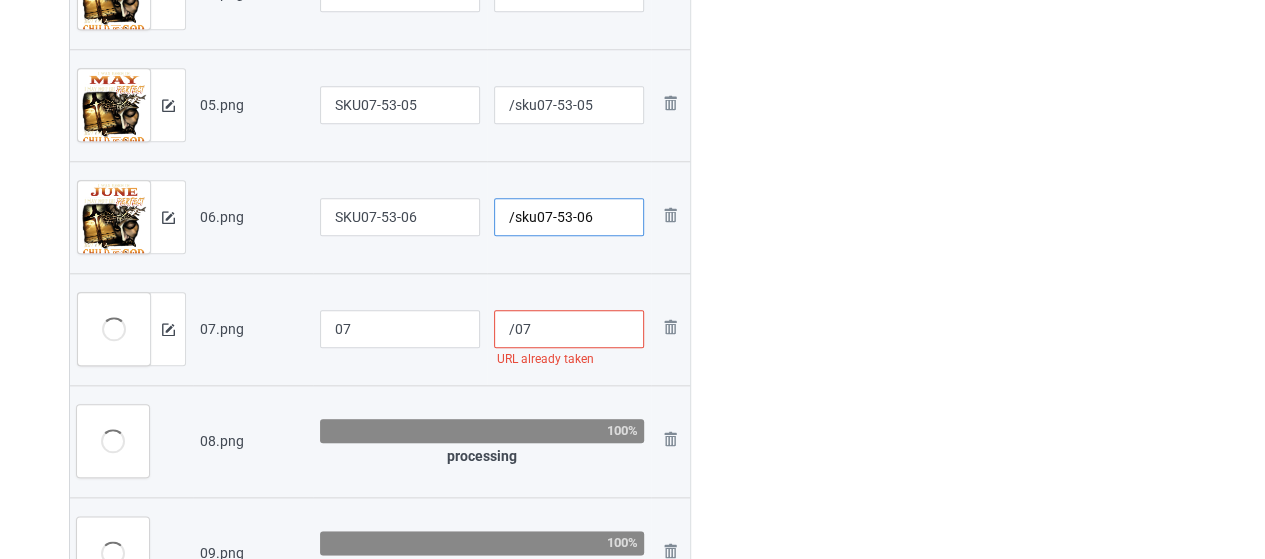 type on "/sku07-53-06" 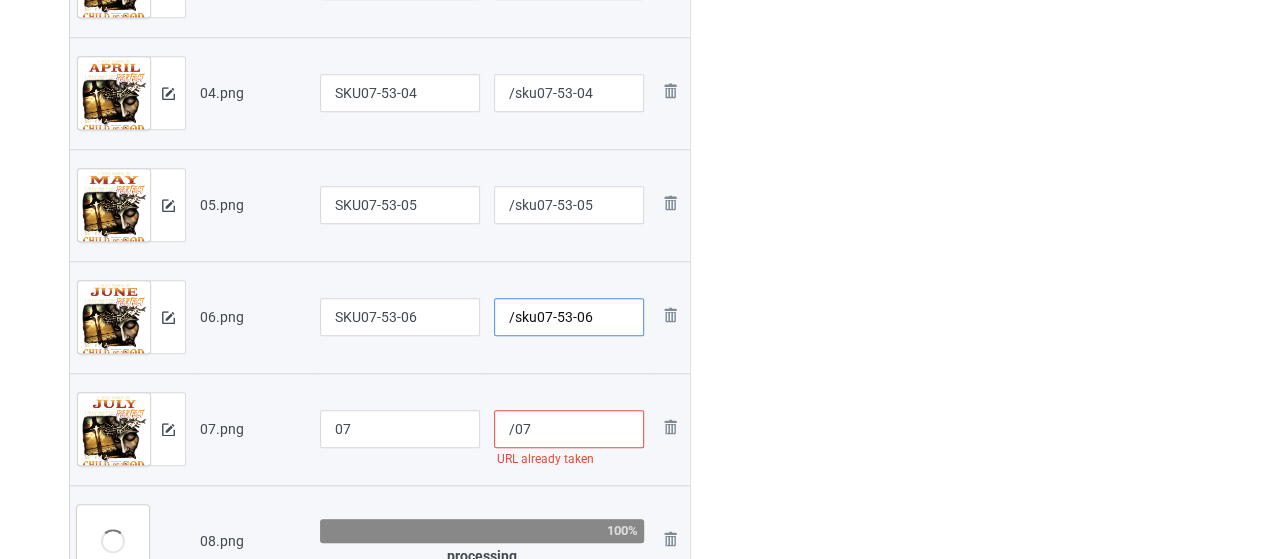 scroll, scrollTop: 1012, scrollLeft: 0, axis: vertical 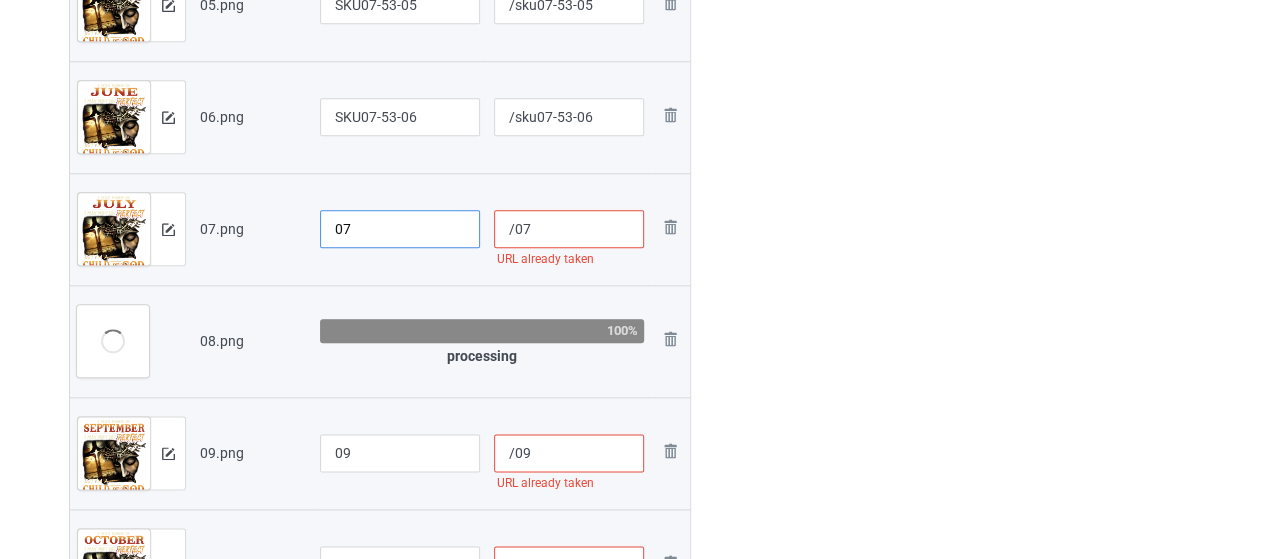 click on "07" at bounding box center [400, 229] 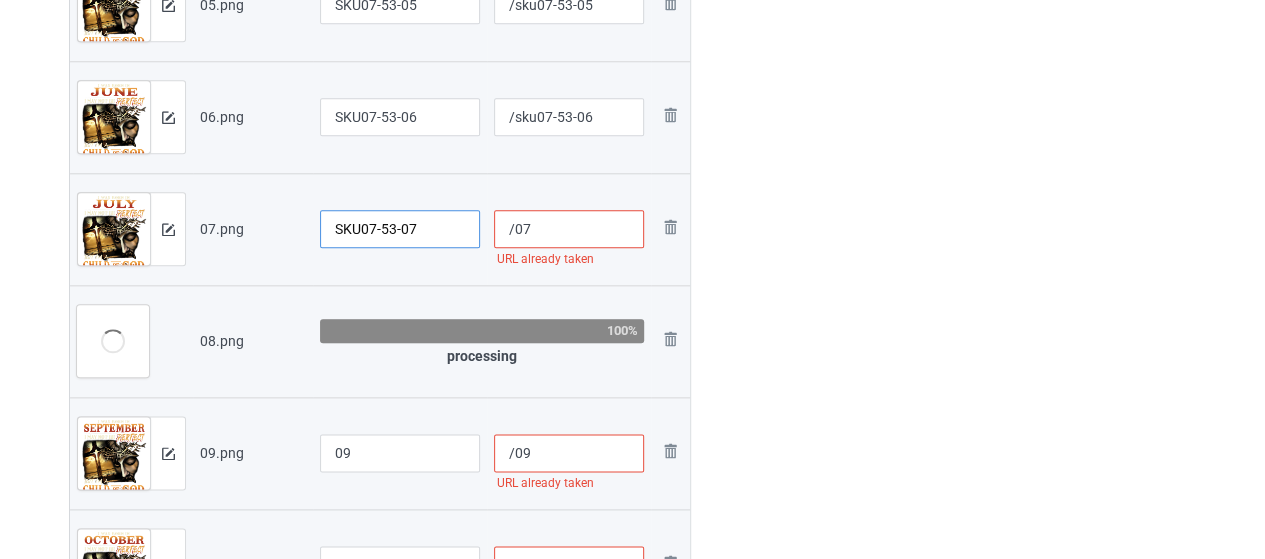 type on "SKU07-53-07" 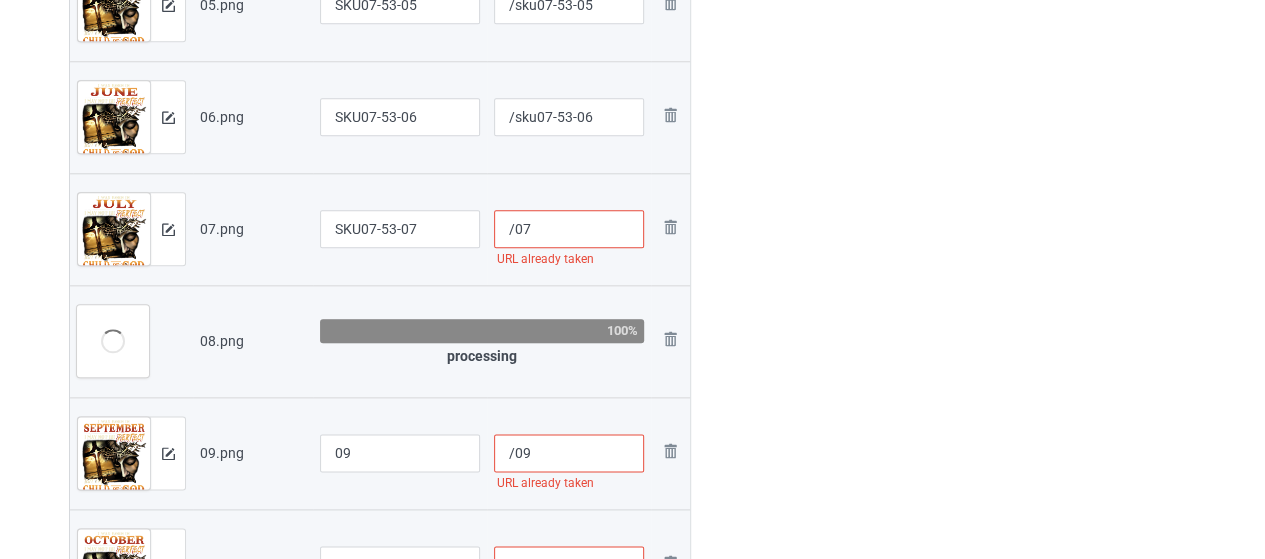 click on "/07" at bounding box center [569, 229] 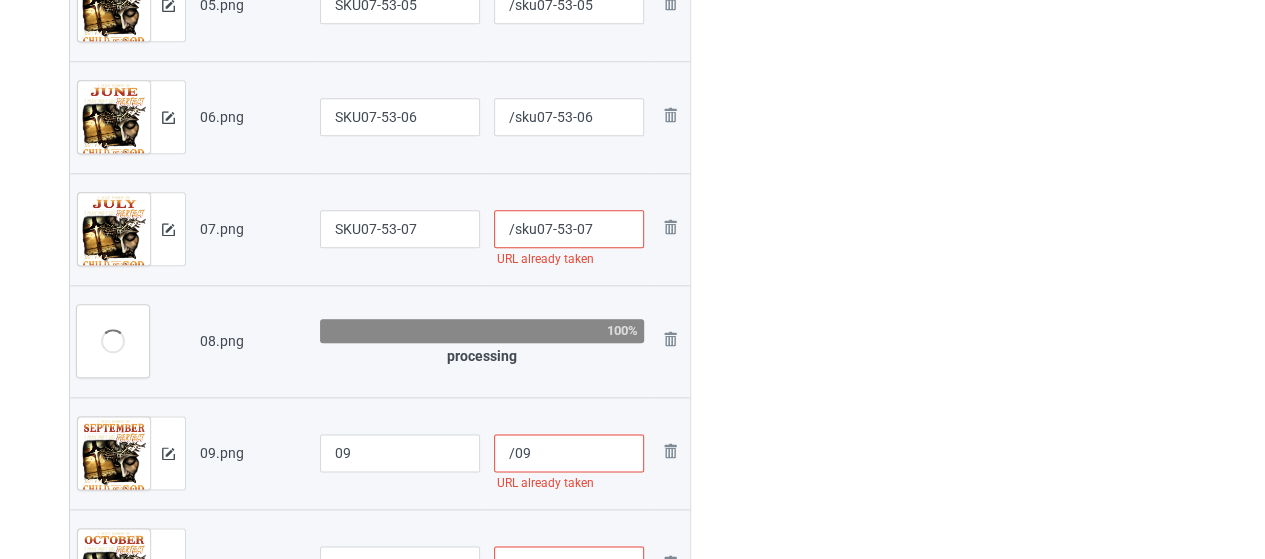 scroll, scrollTop: 1212, scrollLeft: 0, axis: vertical 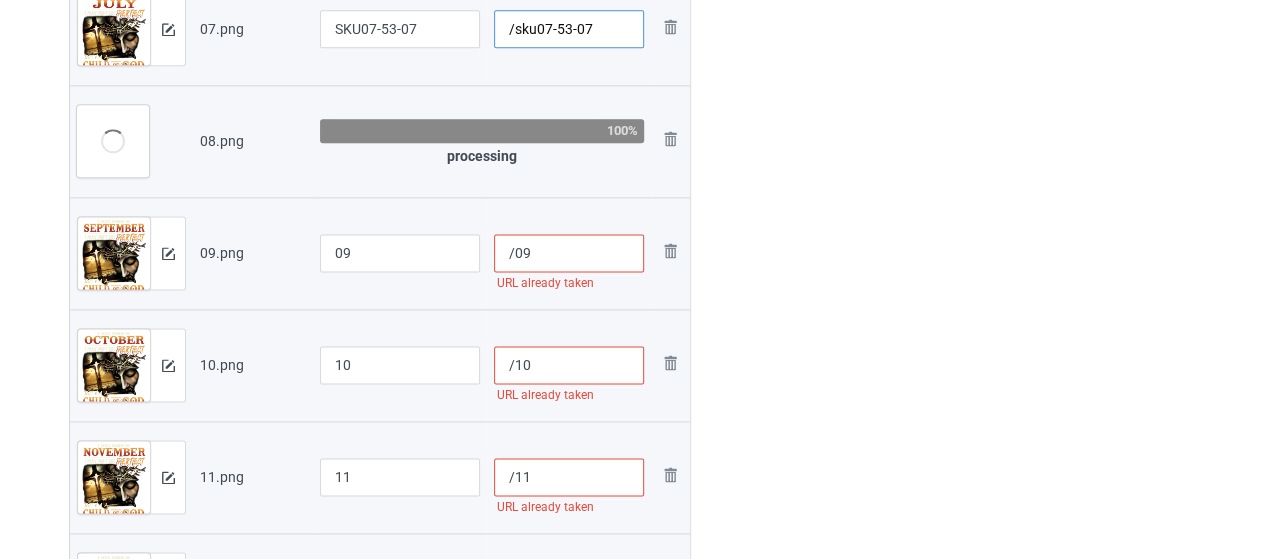 type on "/sku07-53-07" 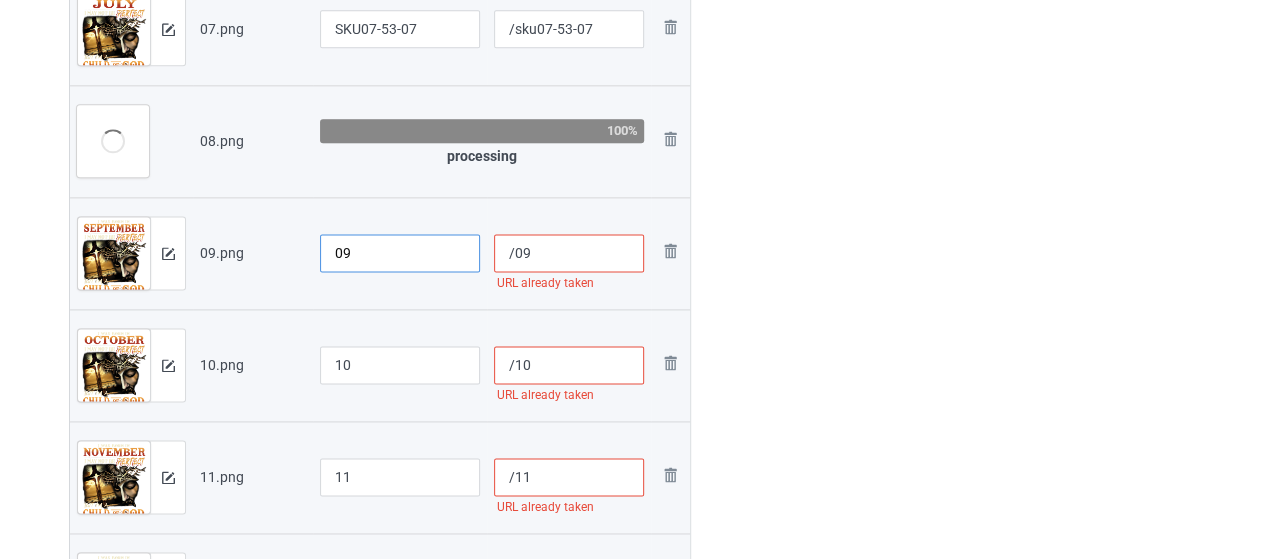 click on "09" at bounding box center [400, 253] 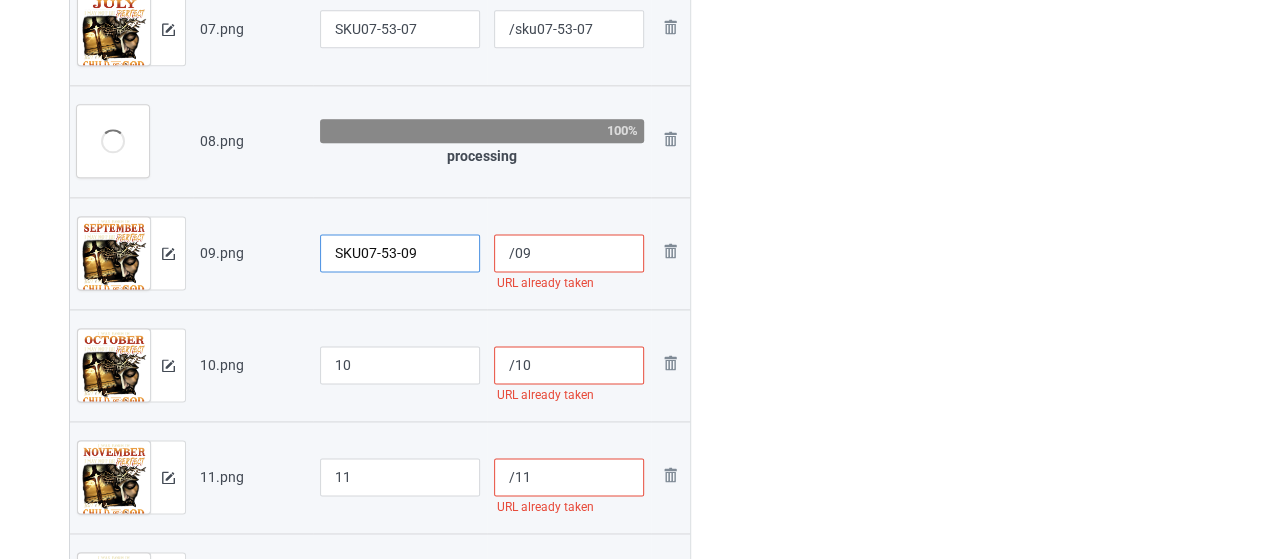 type on "SKU07-53-09" 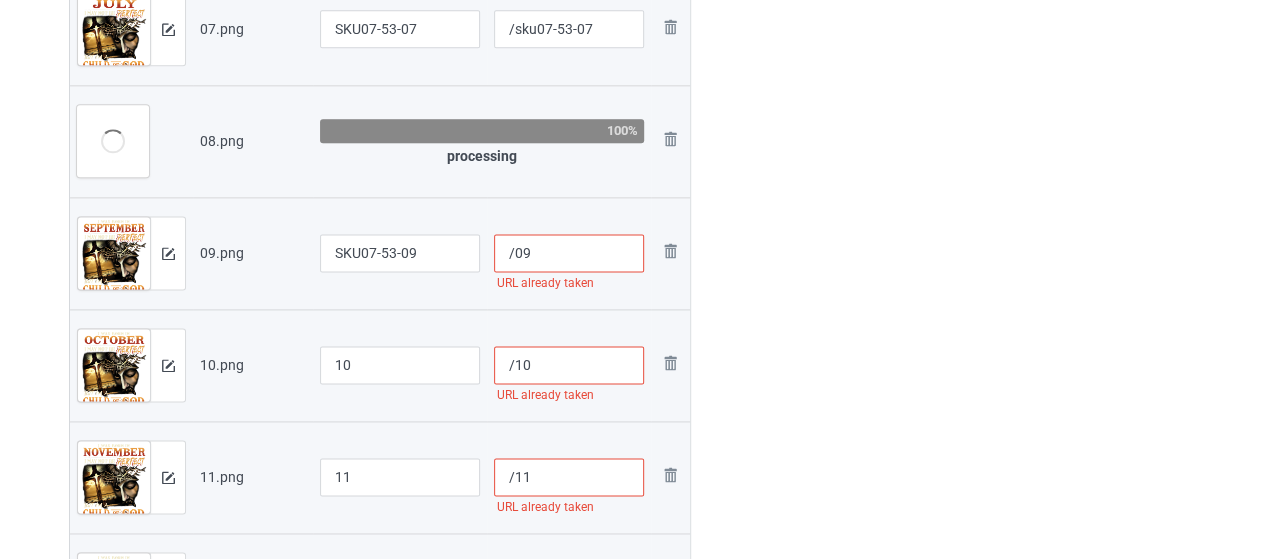 click on "/09" at bounding box center [569, 253] 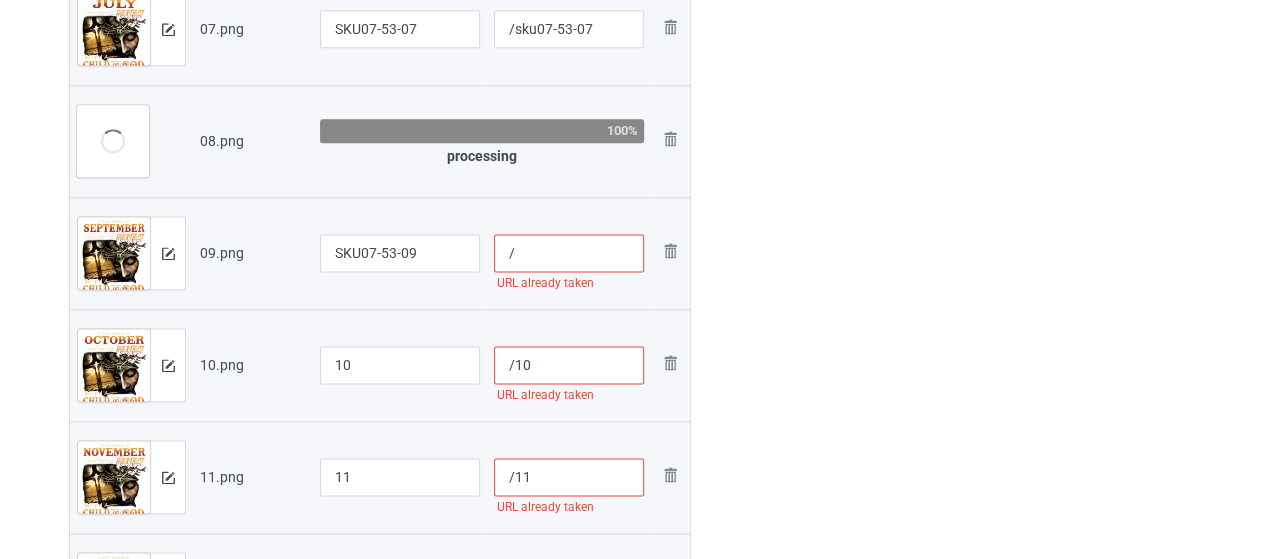 paste on "sku07-53-" 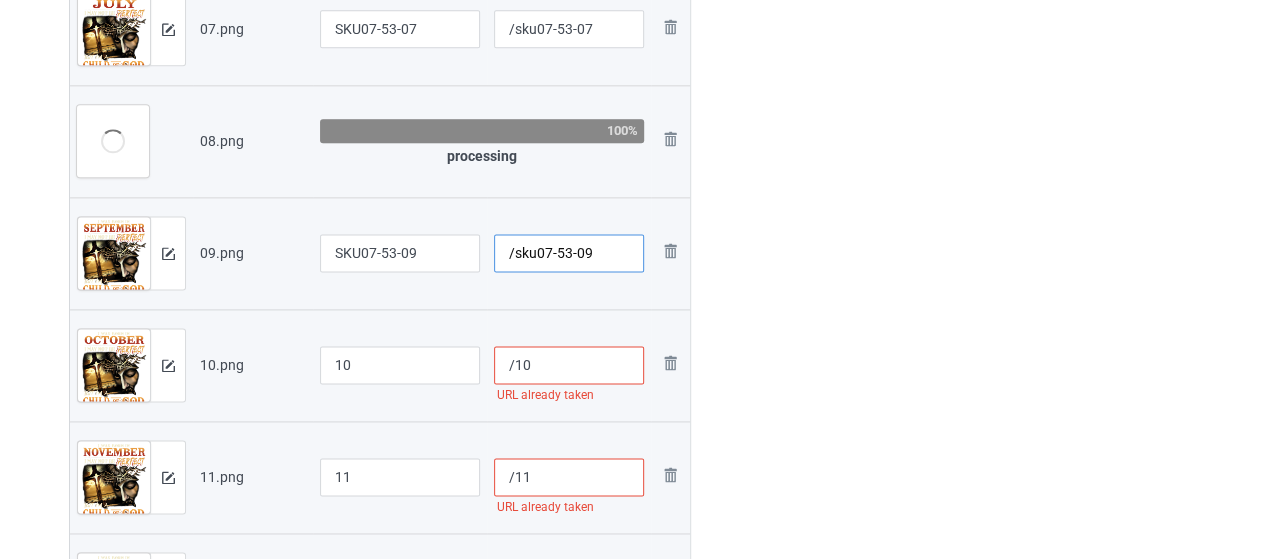 type on "/sku07-53-09" 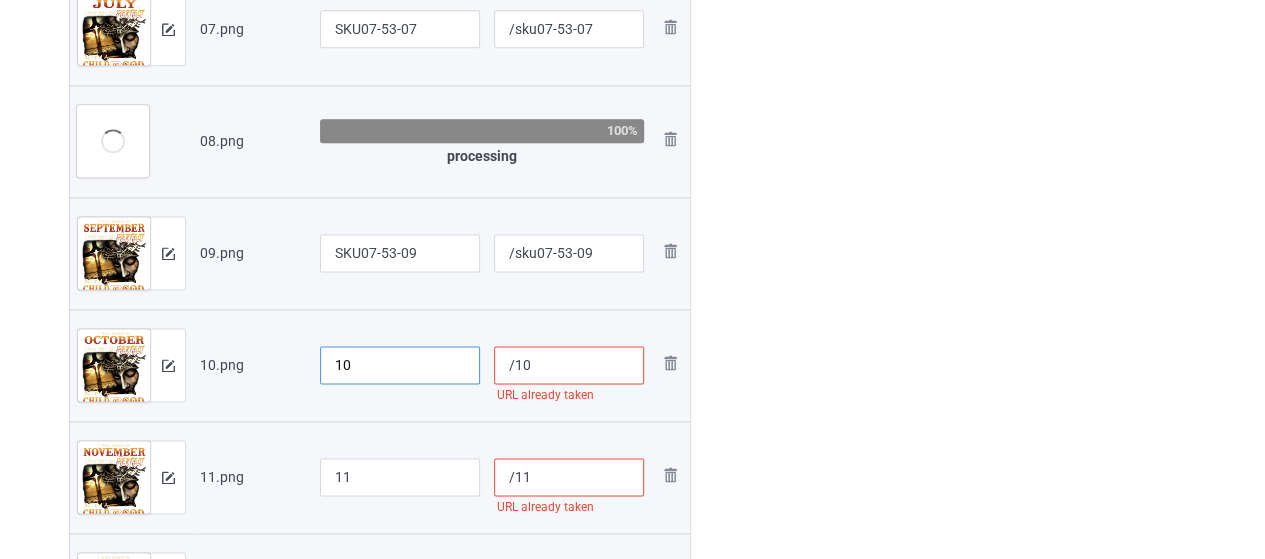 click on "10" at bounding box center [400, 365] 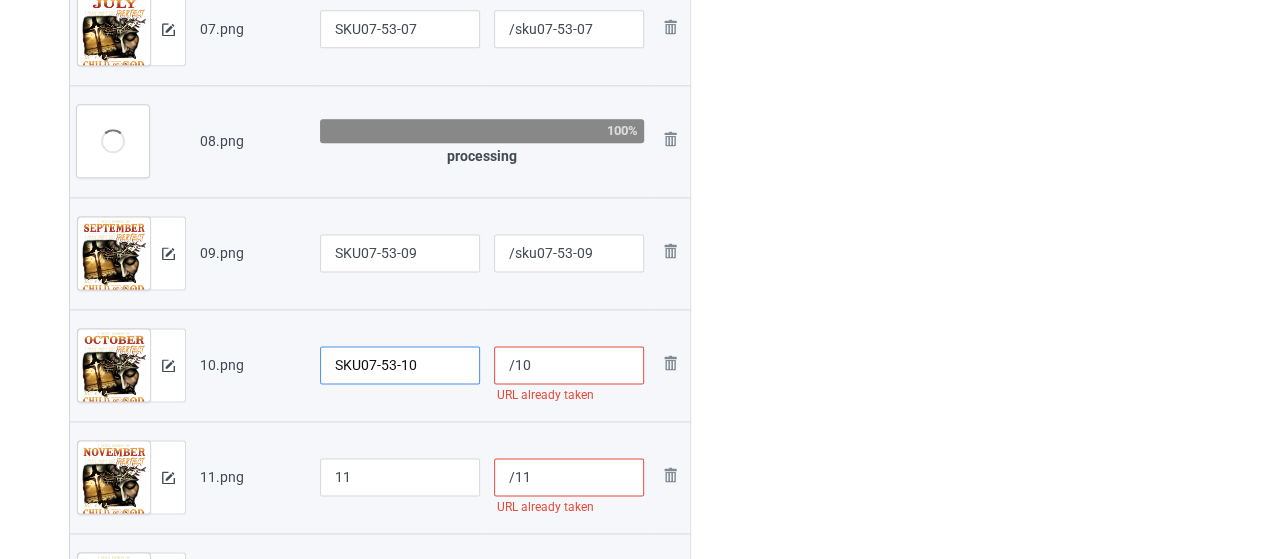 type on "SKU07-53-10" 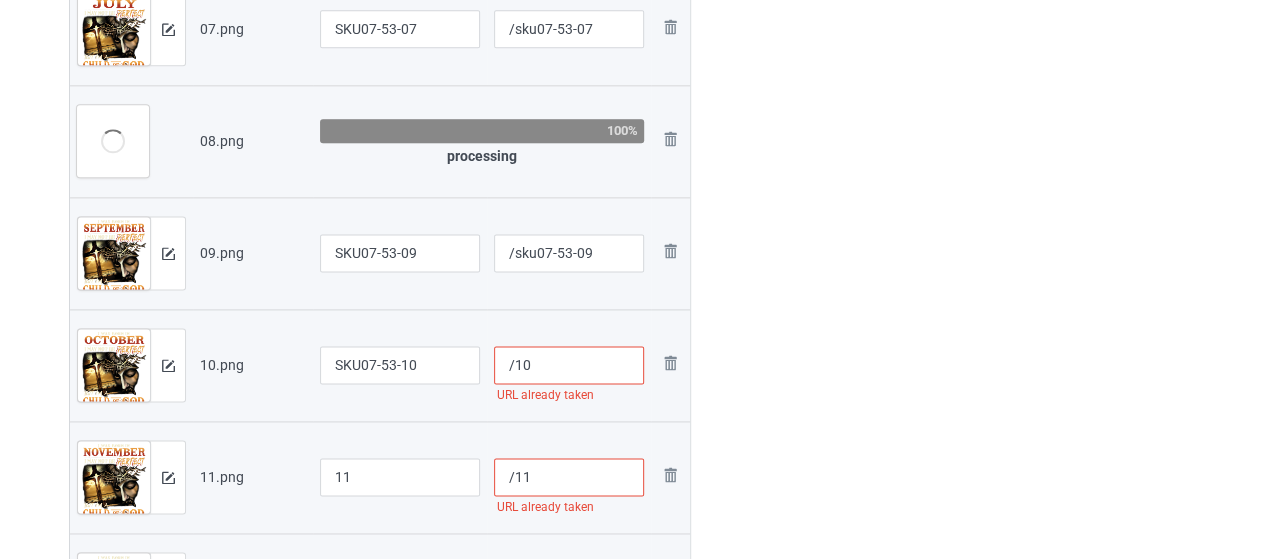 click on "/10" at bounding box center (569, 365) 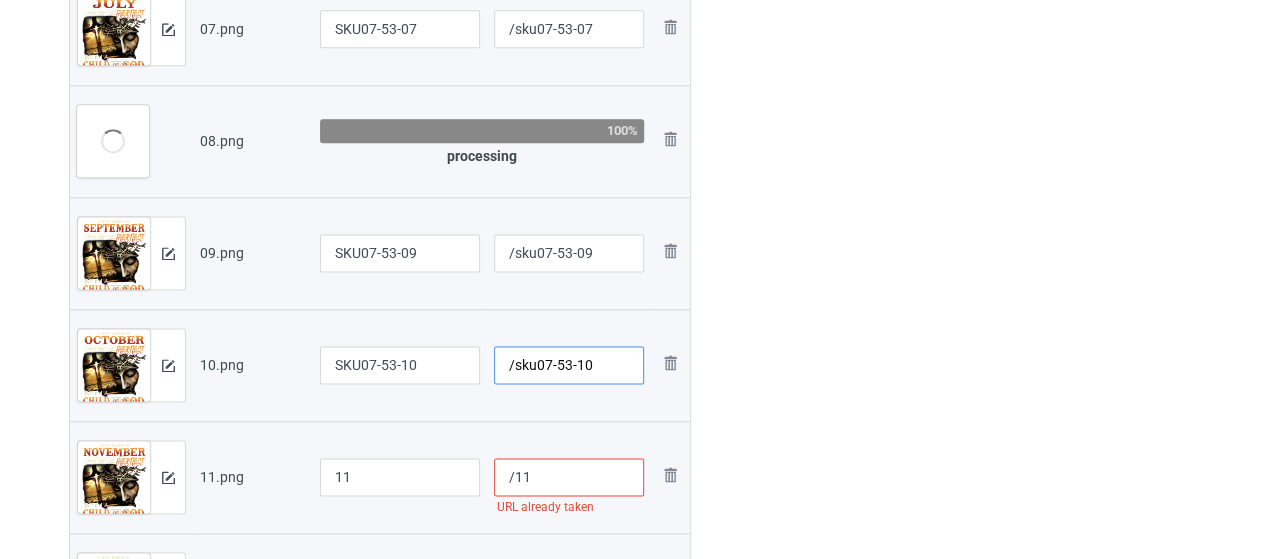 type on "/sku07-53-10" 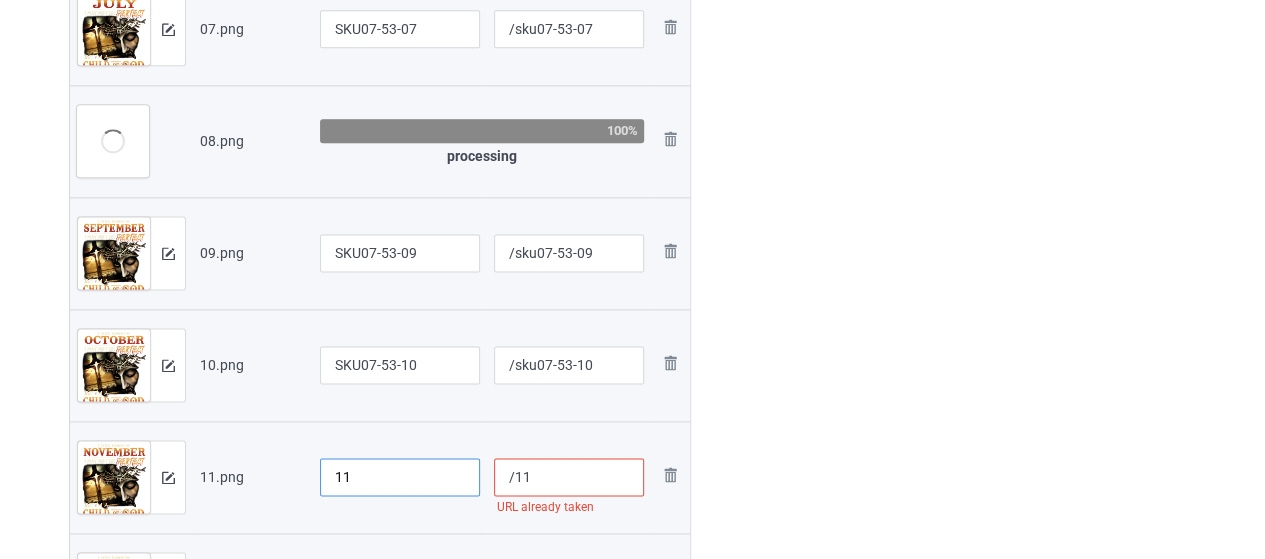 click on "11" at bounding box center [400, 477] 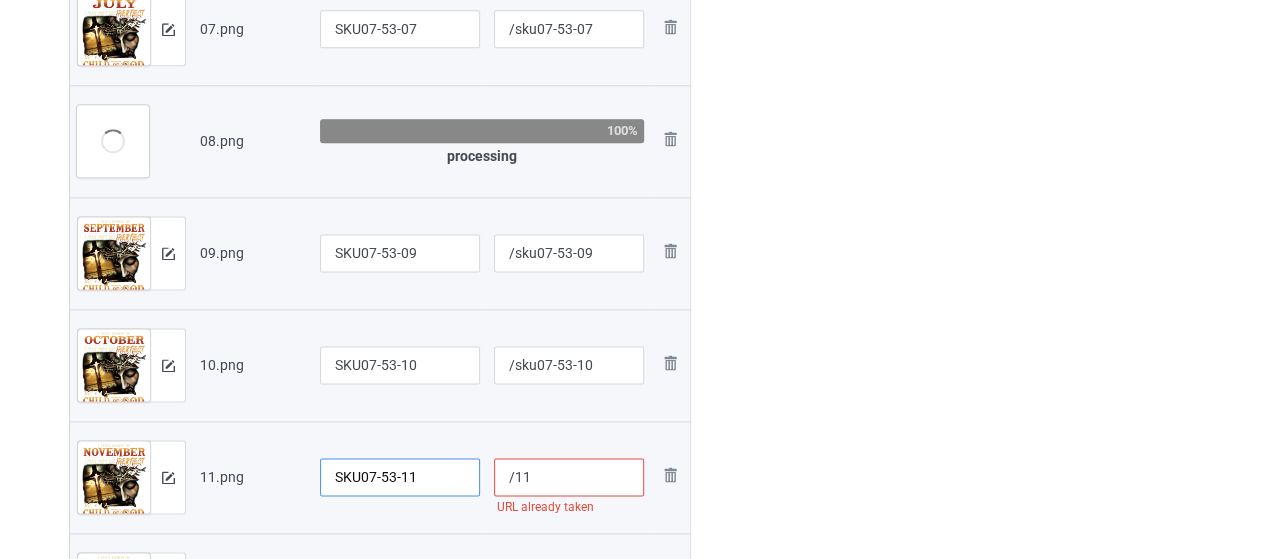 type on "SKU07-53-11" 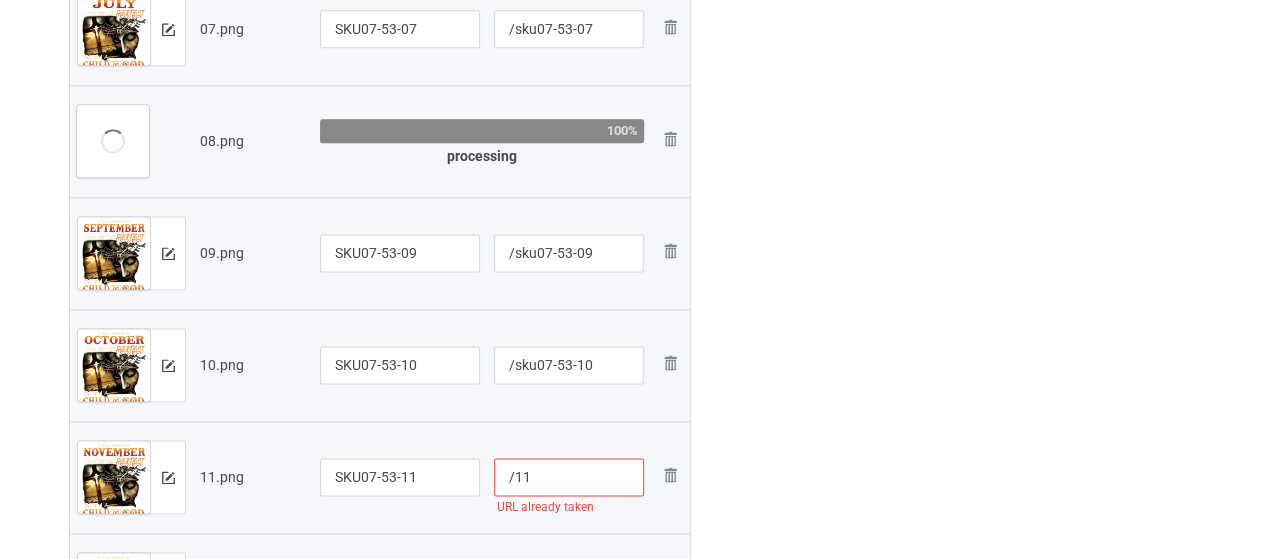 click on "/11" at bounding box center (569, 477) 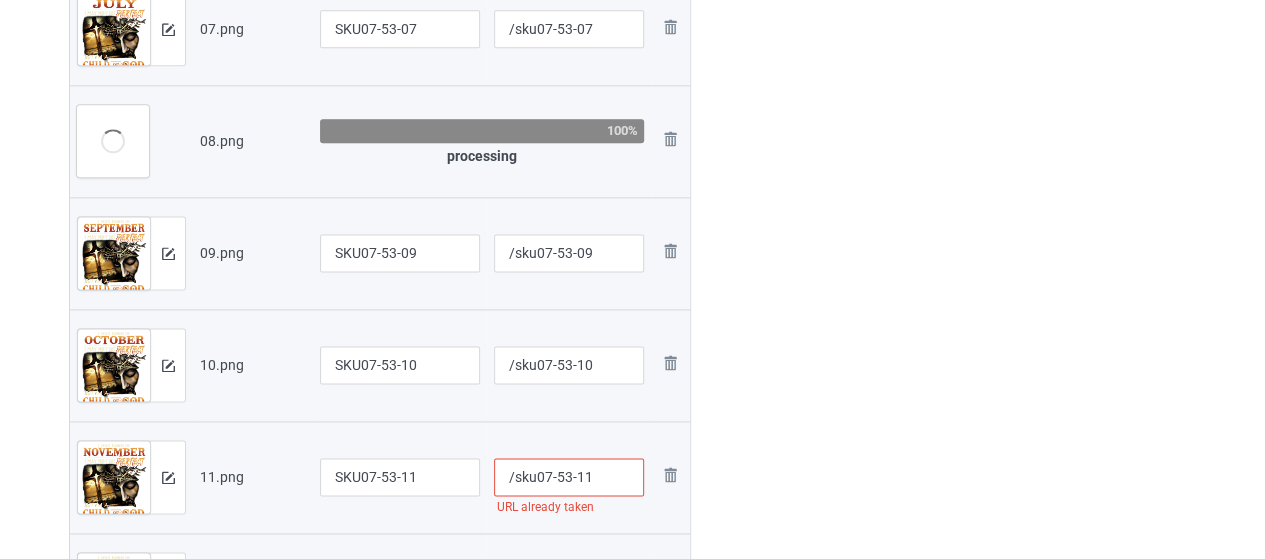 scroll, scrollTop: 1412, scrollLeft: 0, axis: vertical 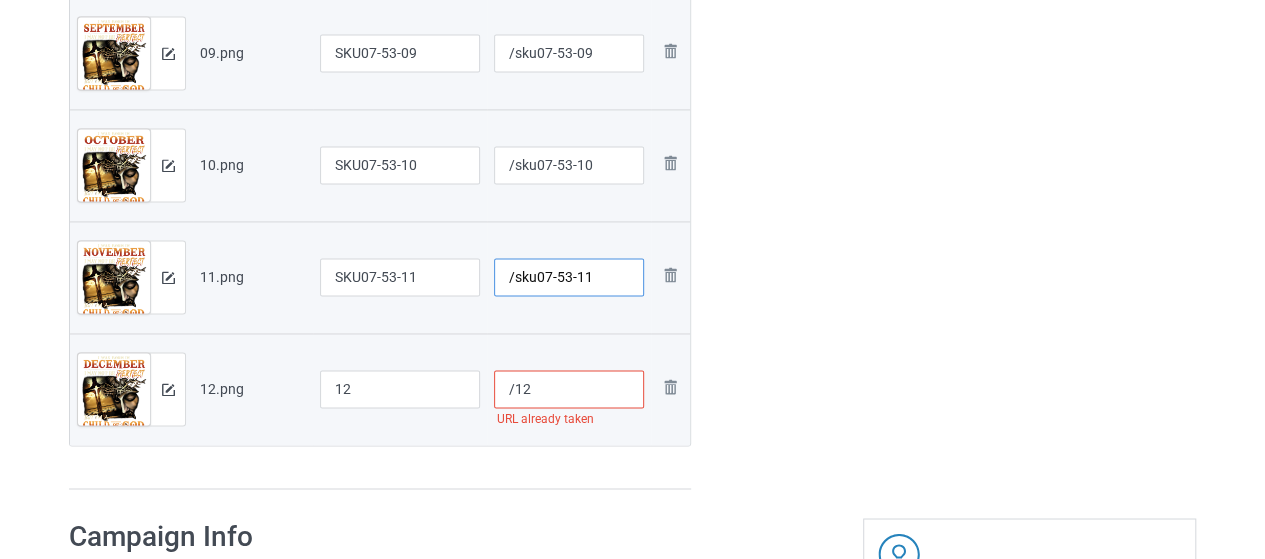 type on "/sku07-53-11" 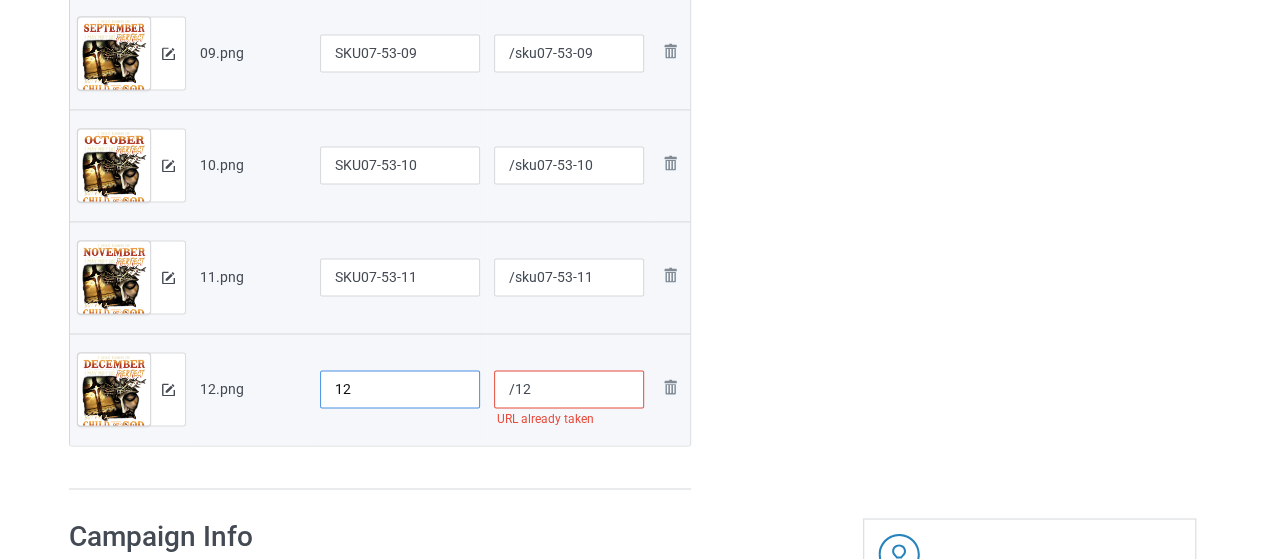click on "12" at bounding box center [400, 389] 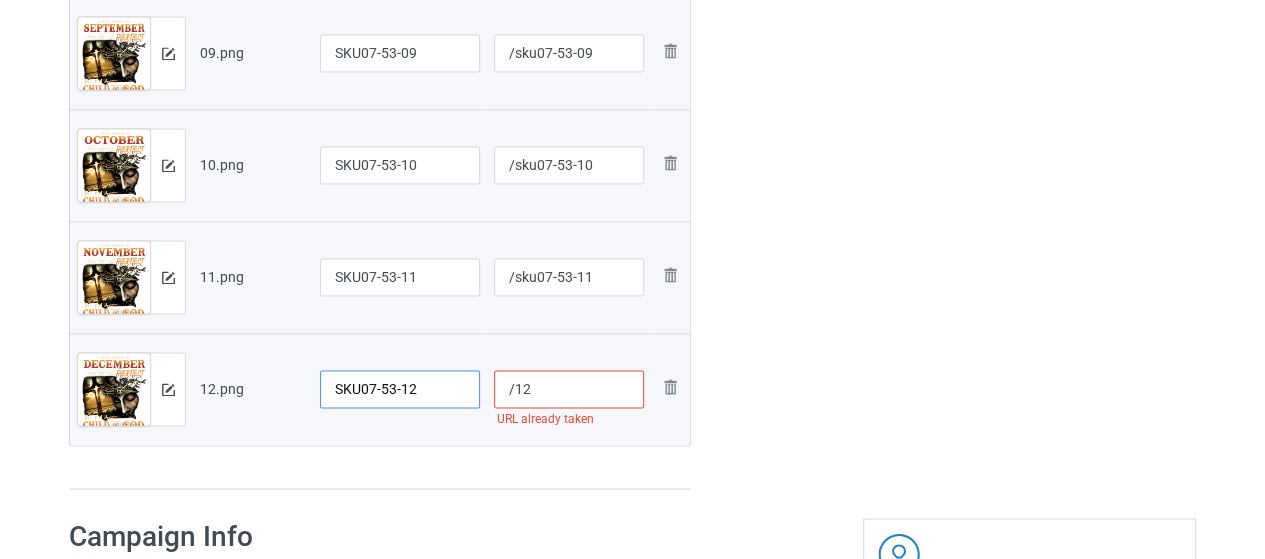 type on "SKU07-53-12" 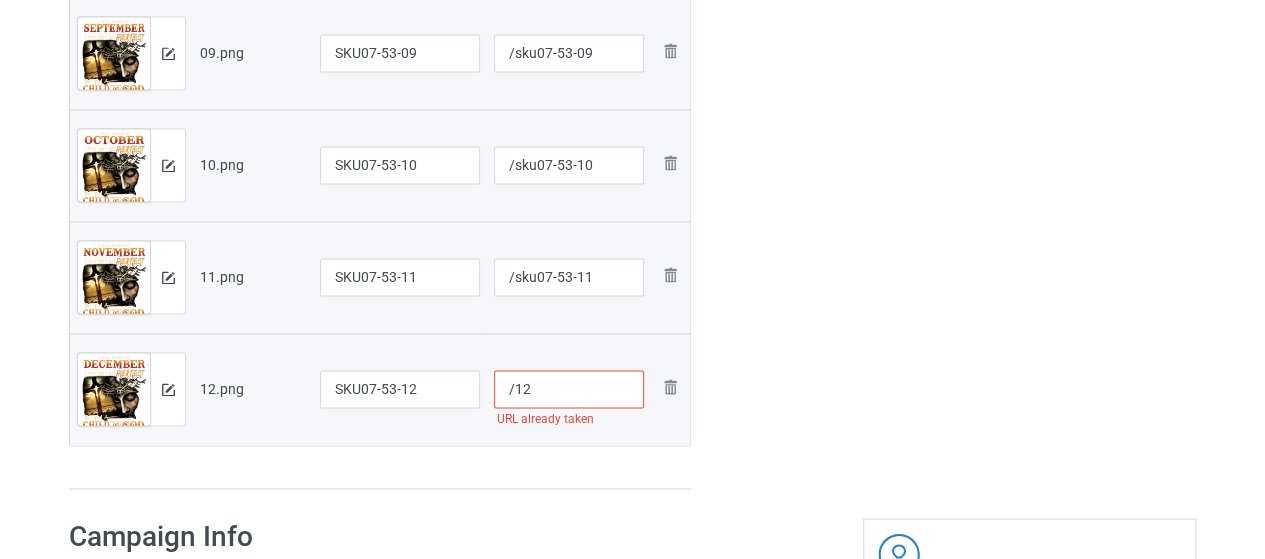 click on "/12" at bounding box center [569, 389] 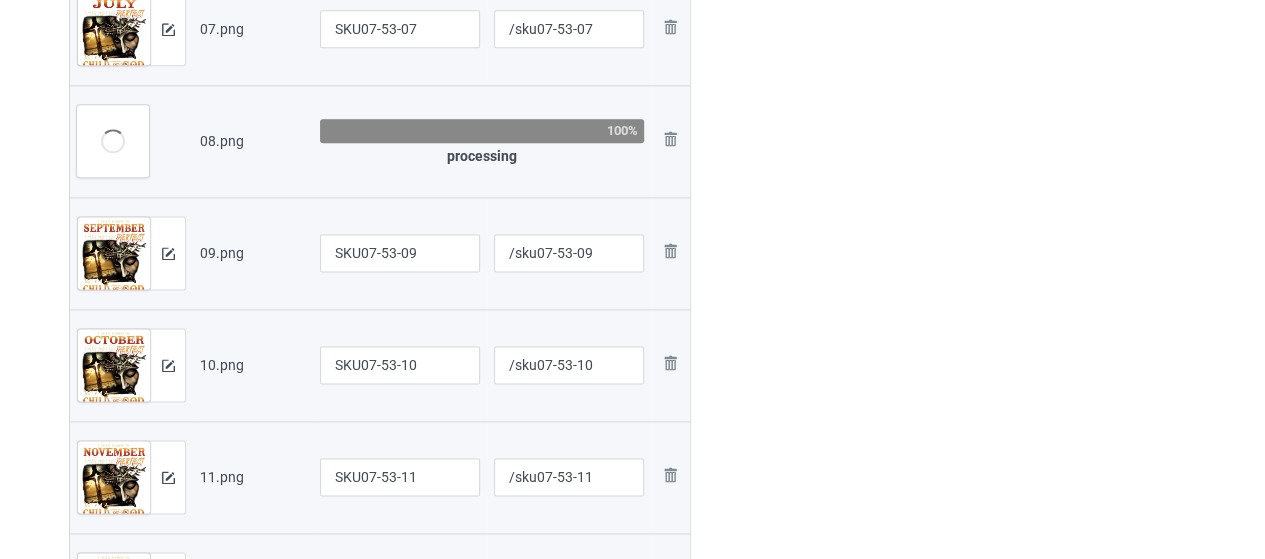 scroll, scrollTop: 1112, scrollLeft: 0, axis: vertical 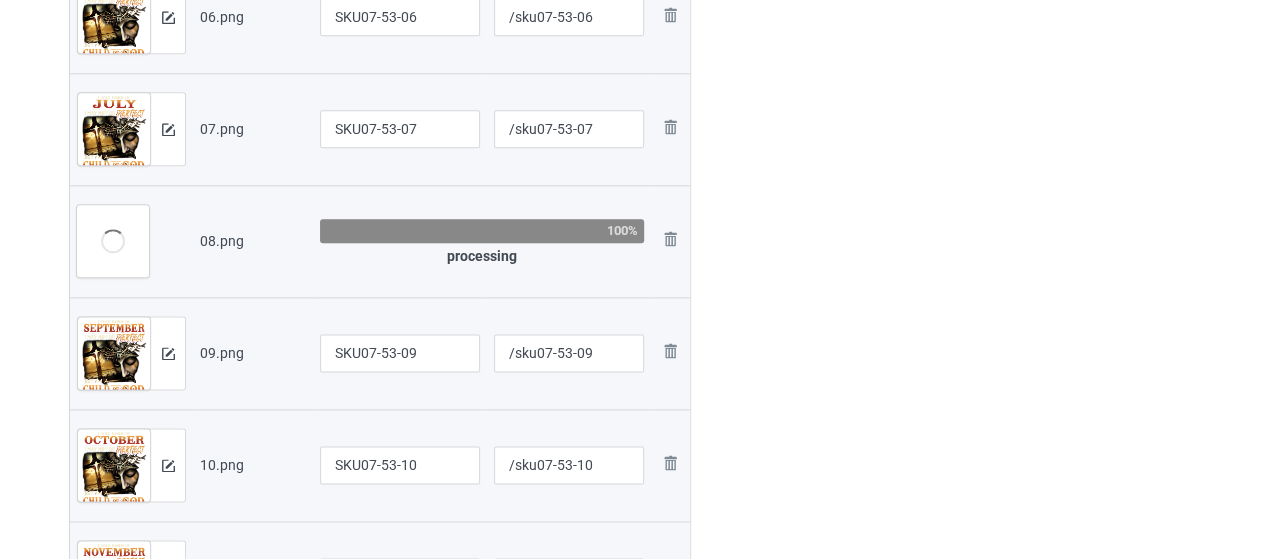 type on "/sku07-53-12" 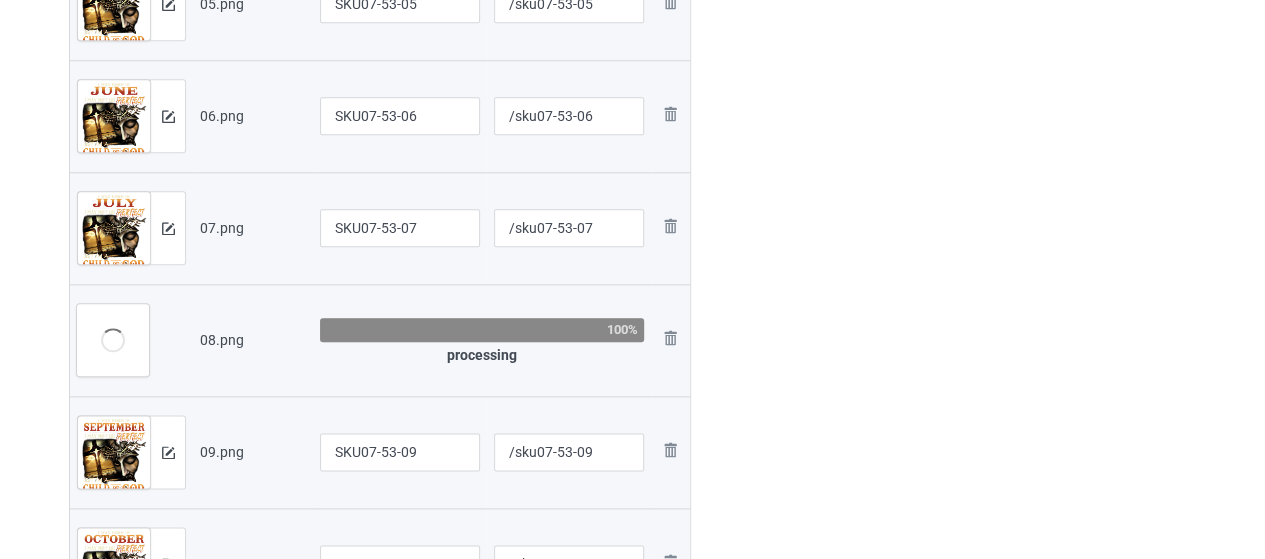 scroll, scrollTop: 1012, scrollLeft: 0, axis: vertical 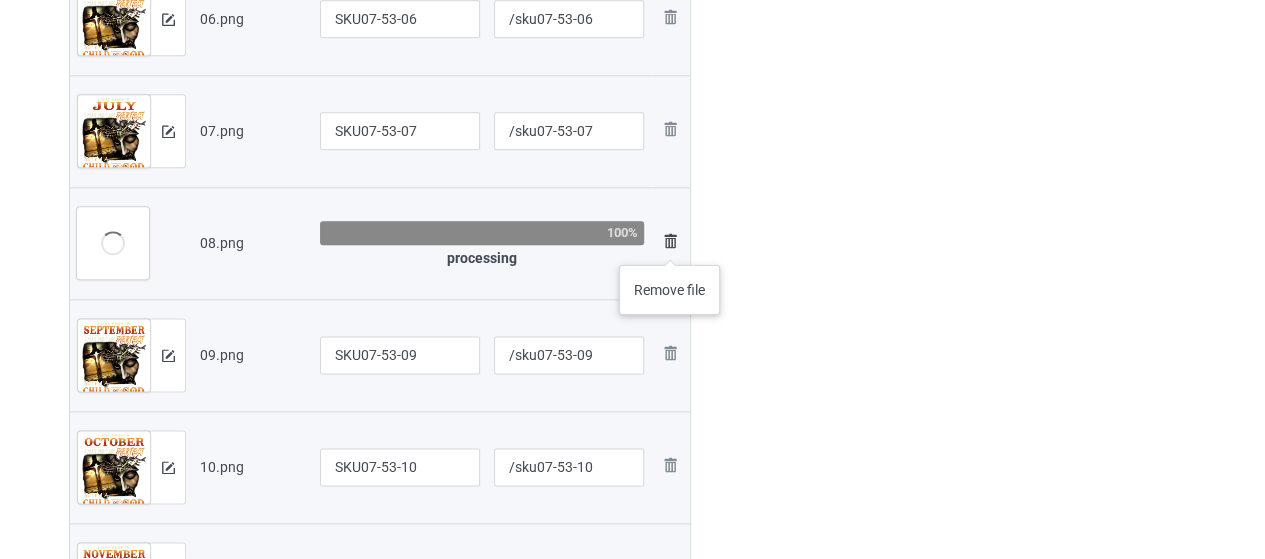 click at bounding box center (670, 241) 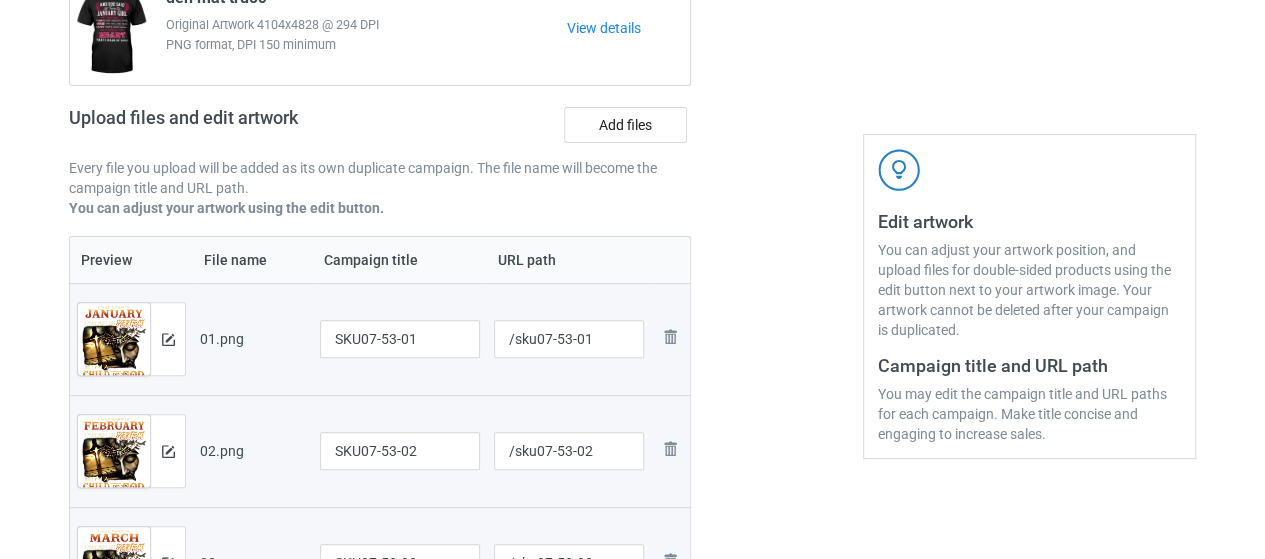 scroll, scrollTop: 110, scrollLeft: 0, axis: vertical 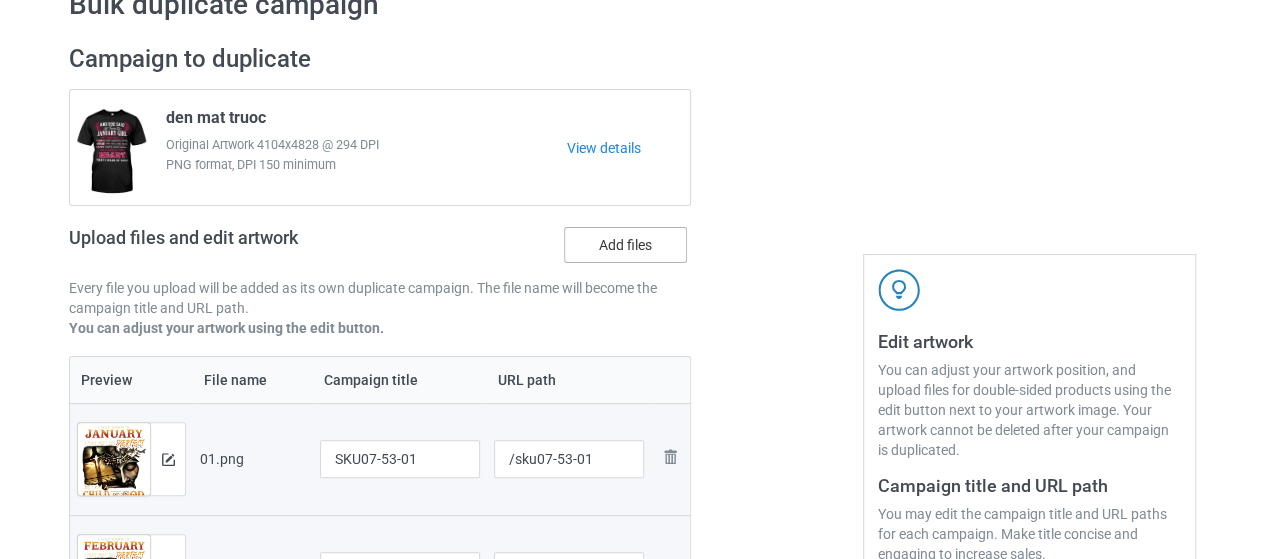 click on "Add files" at bounding box center [625, 245] 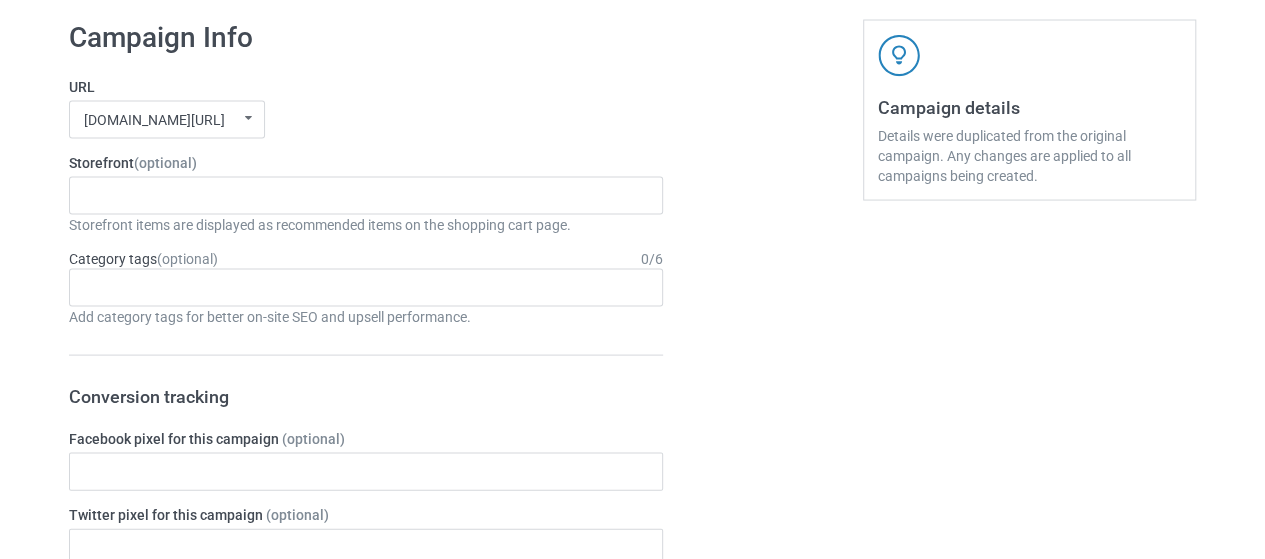 scroll, scrollTop: 1610, scrollLeft: 0, axis: vertical 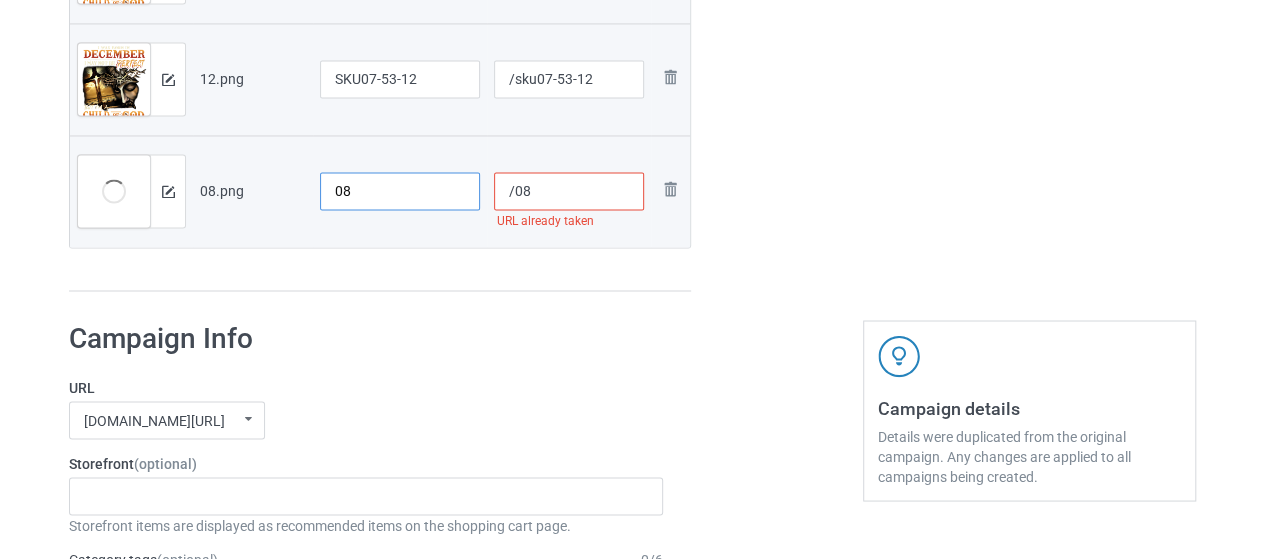 click on "08" at bounding box center (400, 191) 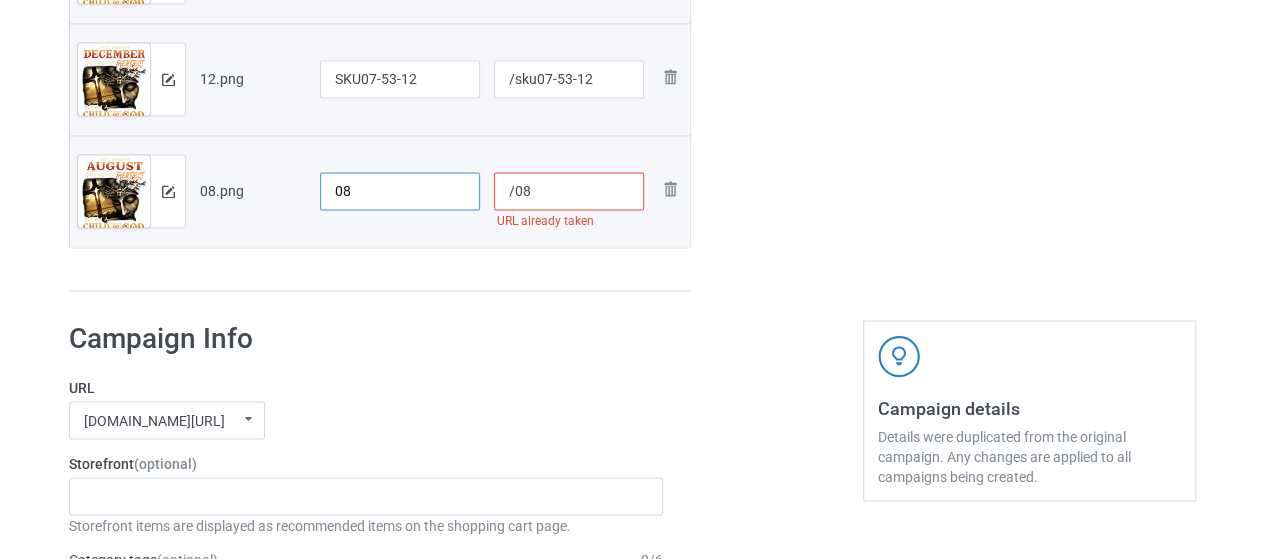 paste on "SKU07-53-" 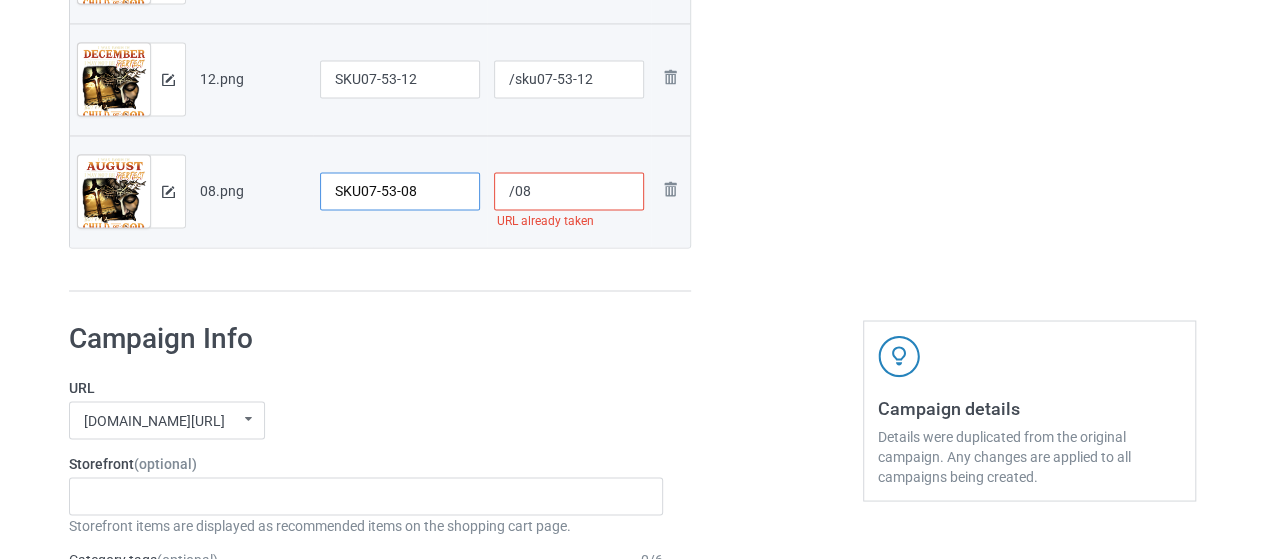 type on "SKU07-53-08" 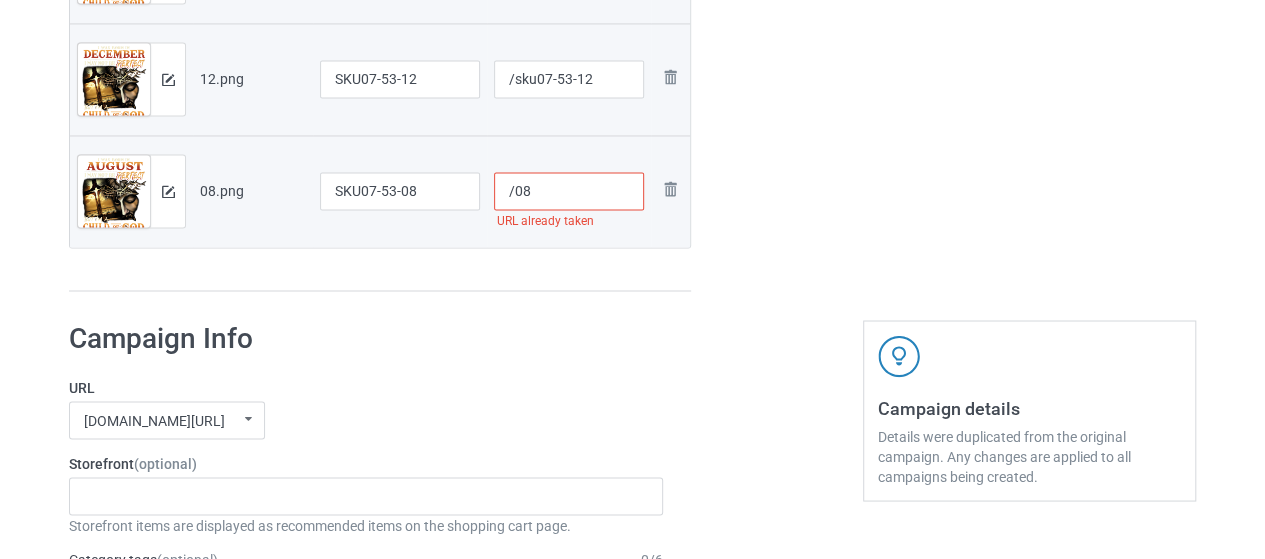click on "/08" at bounding box center (569, 191) 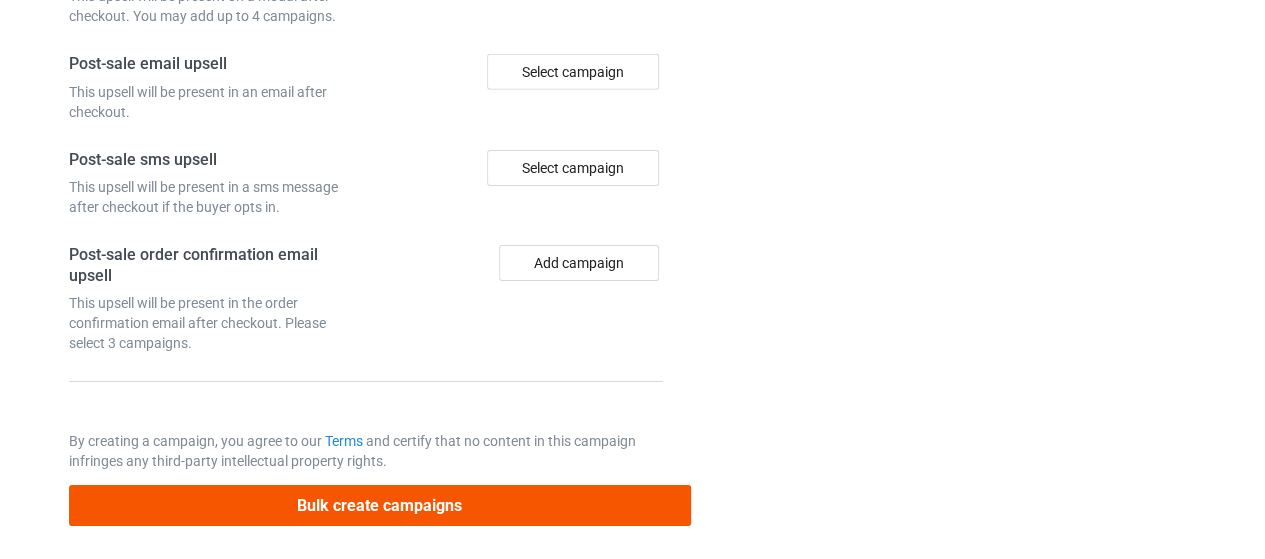 type on "/sku07-53-08" 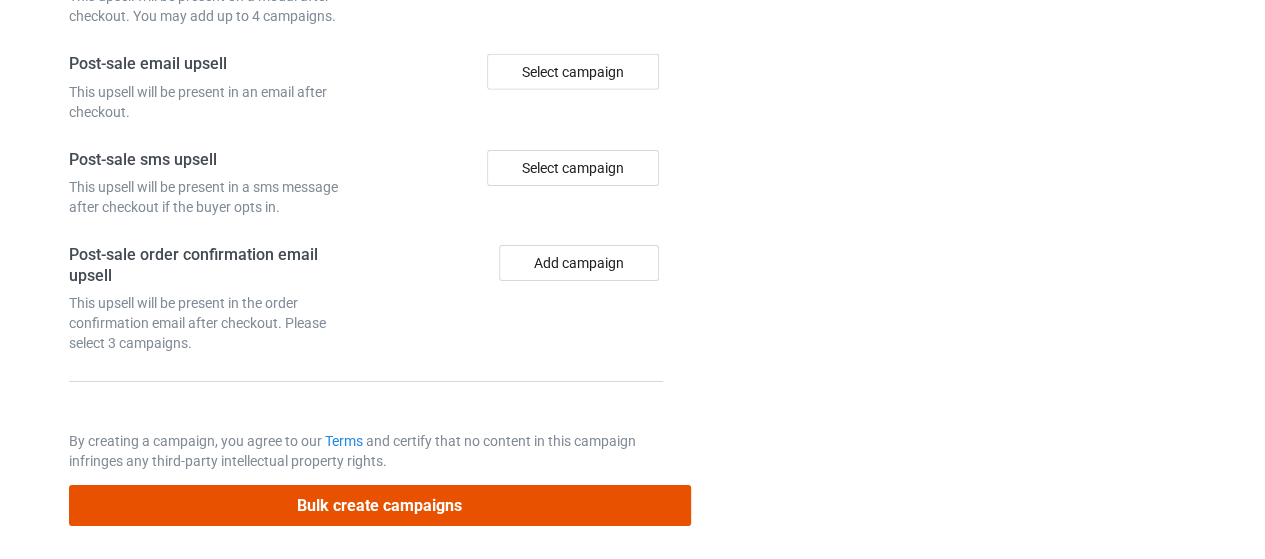 click on "Bulk create campaigns" at bounding box center (380, 505) 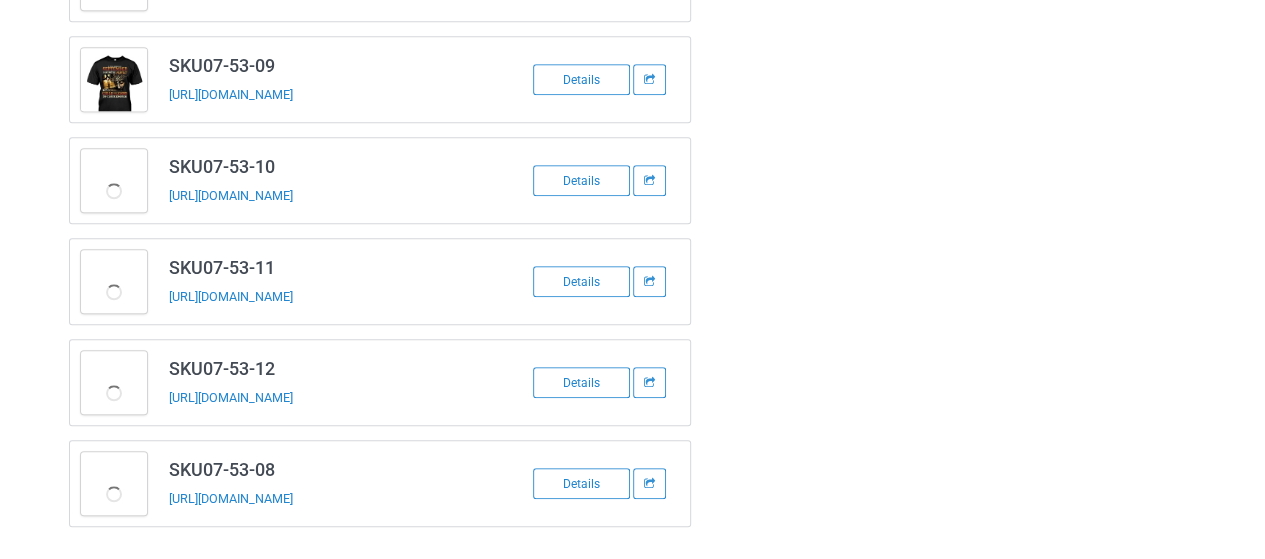 scroll, scrollTop: 826, scrollLeft: 0, axis: vertical 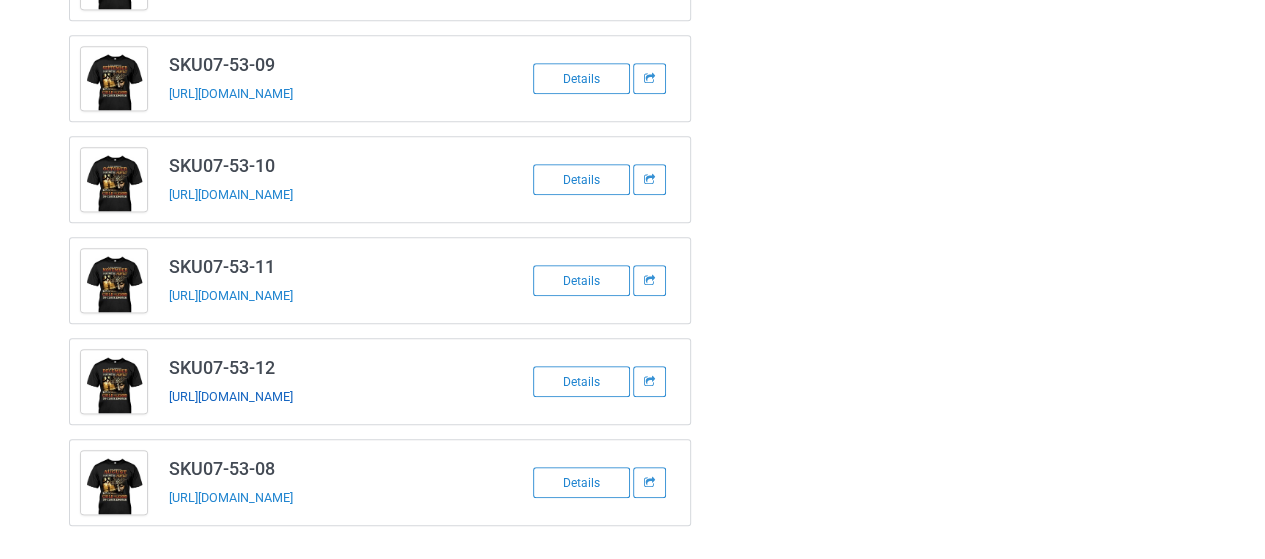 click on "[URL][DOMAIN_NAME]" at bounding box center [231, 396] 